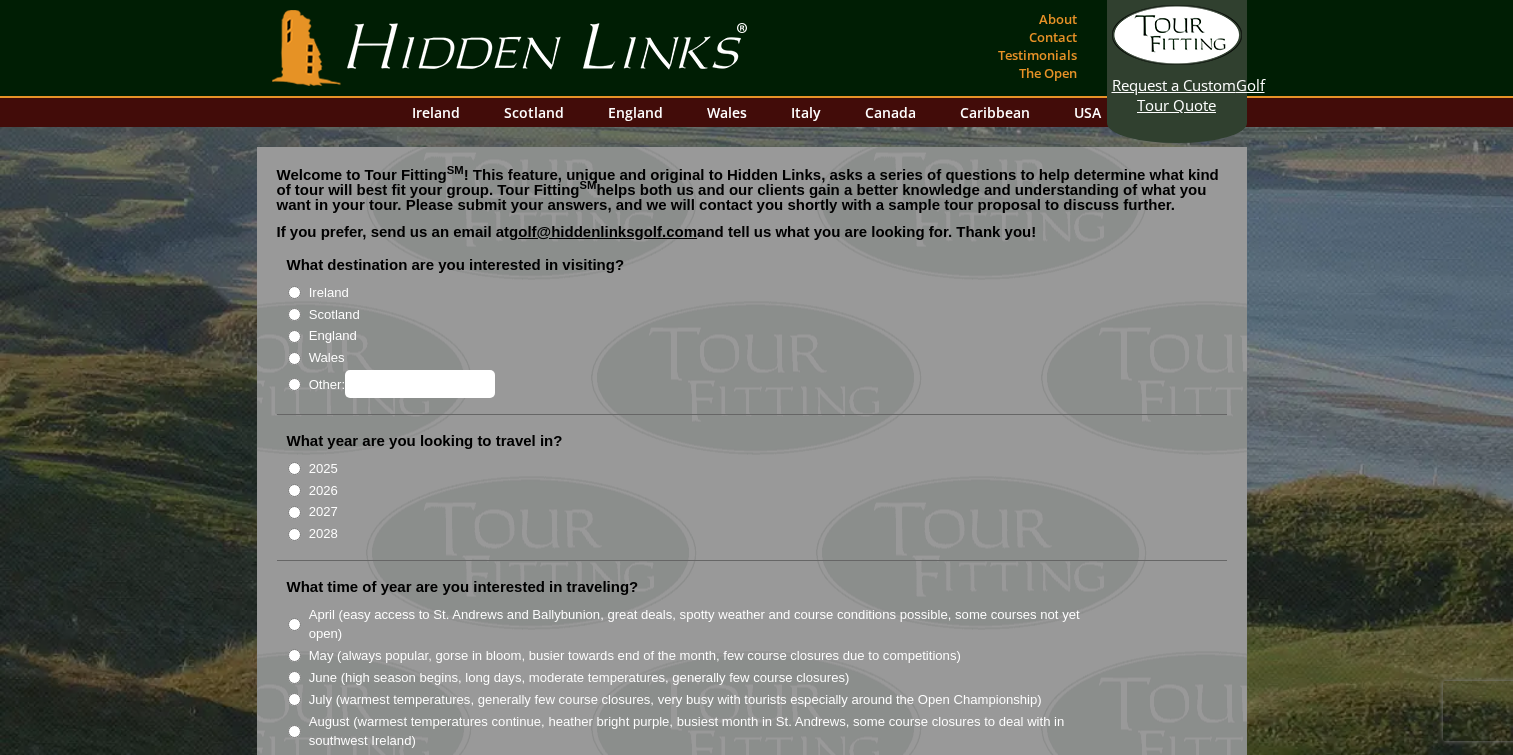 scroll, scrollTop: 0, scrollLeft: 0, axis: both 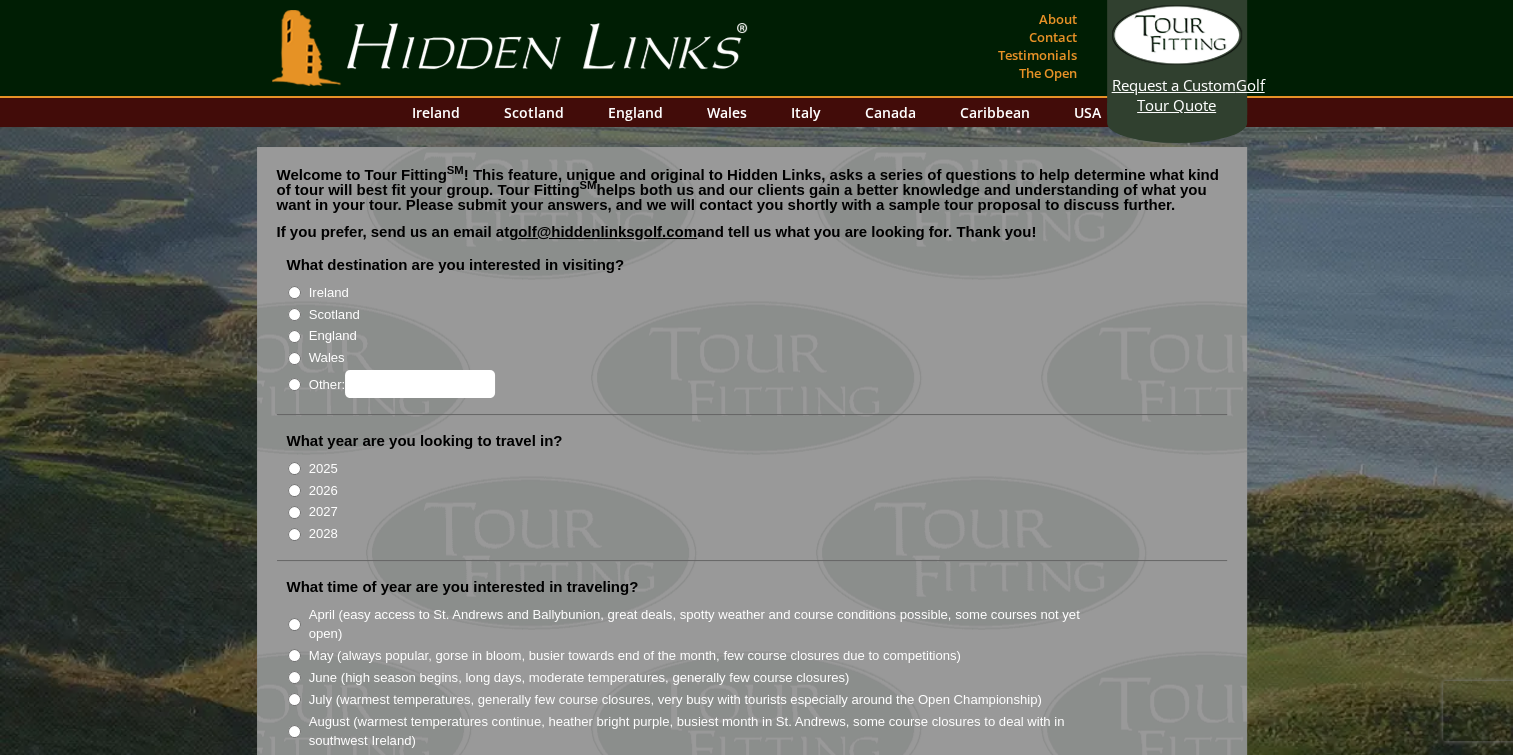 click on "Ireland" at bounding box center [294, 292] 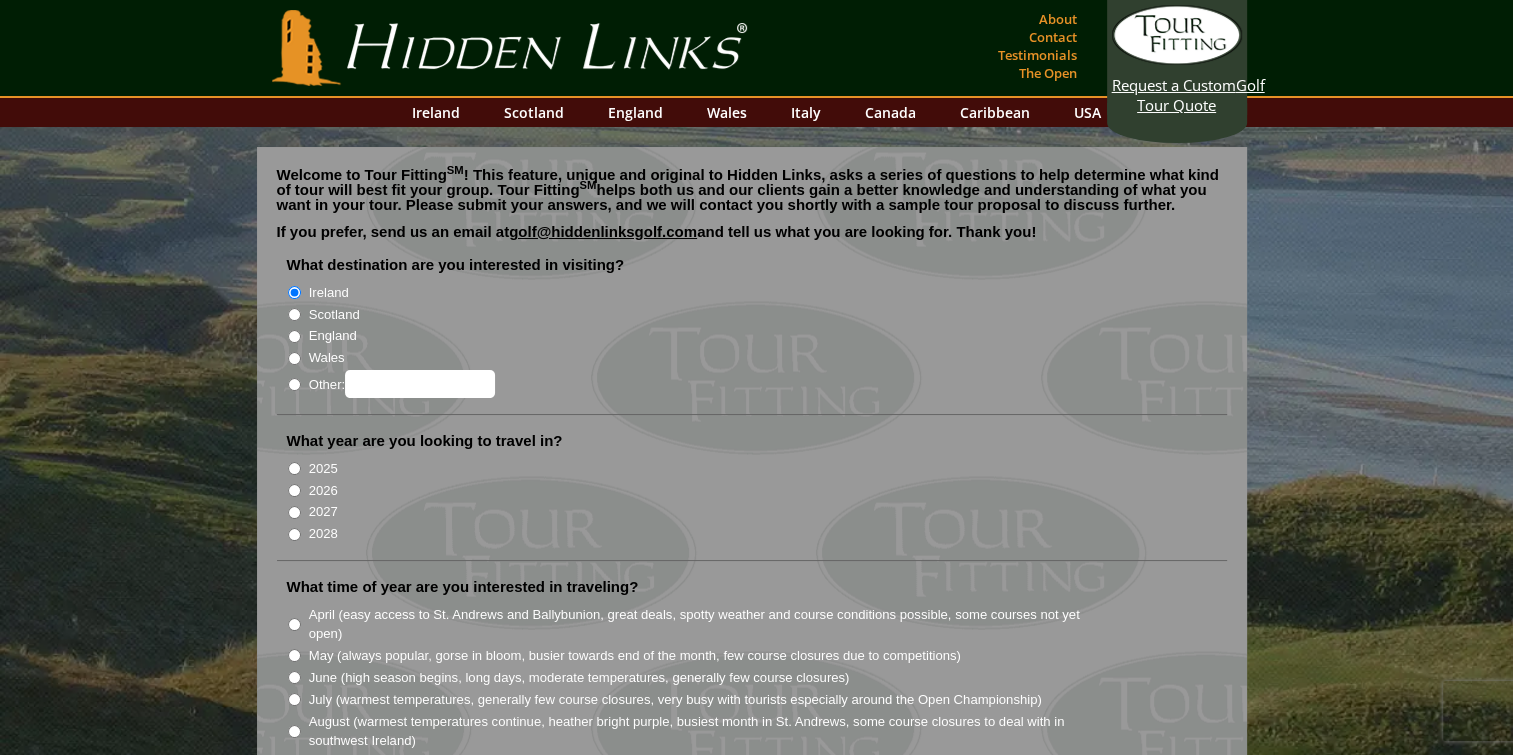 click on "2028" at bounding box center [294, 534] 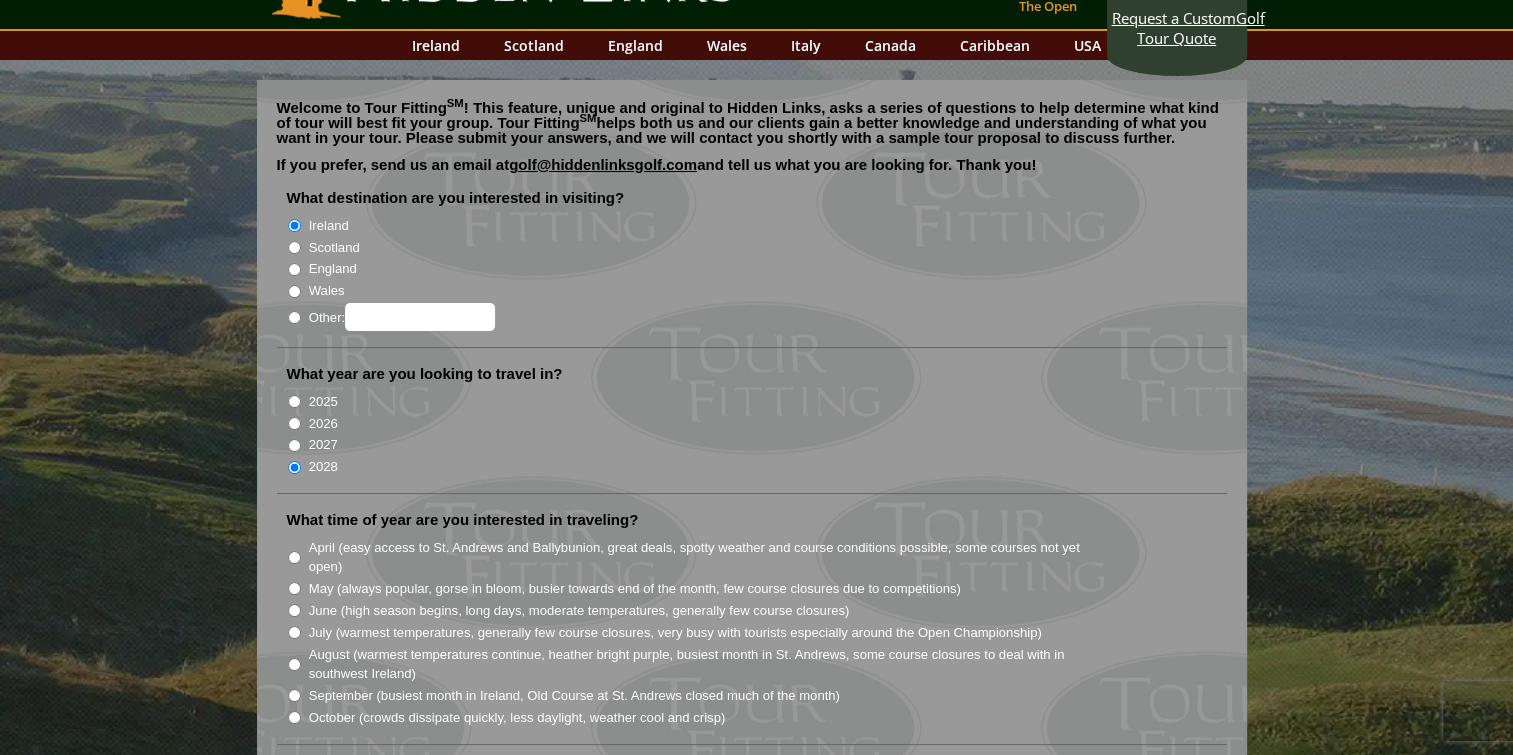 scroll, scrollTop: 200, scrollLeft: 0, axis: vertical 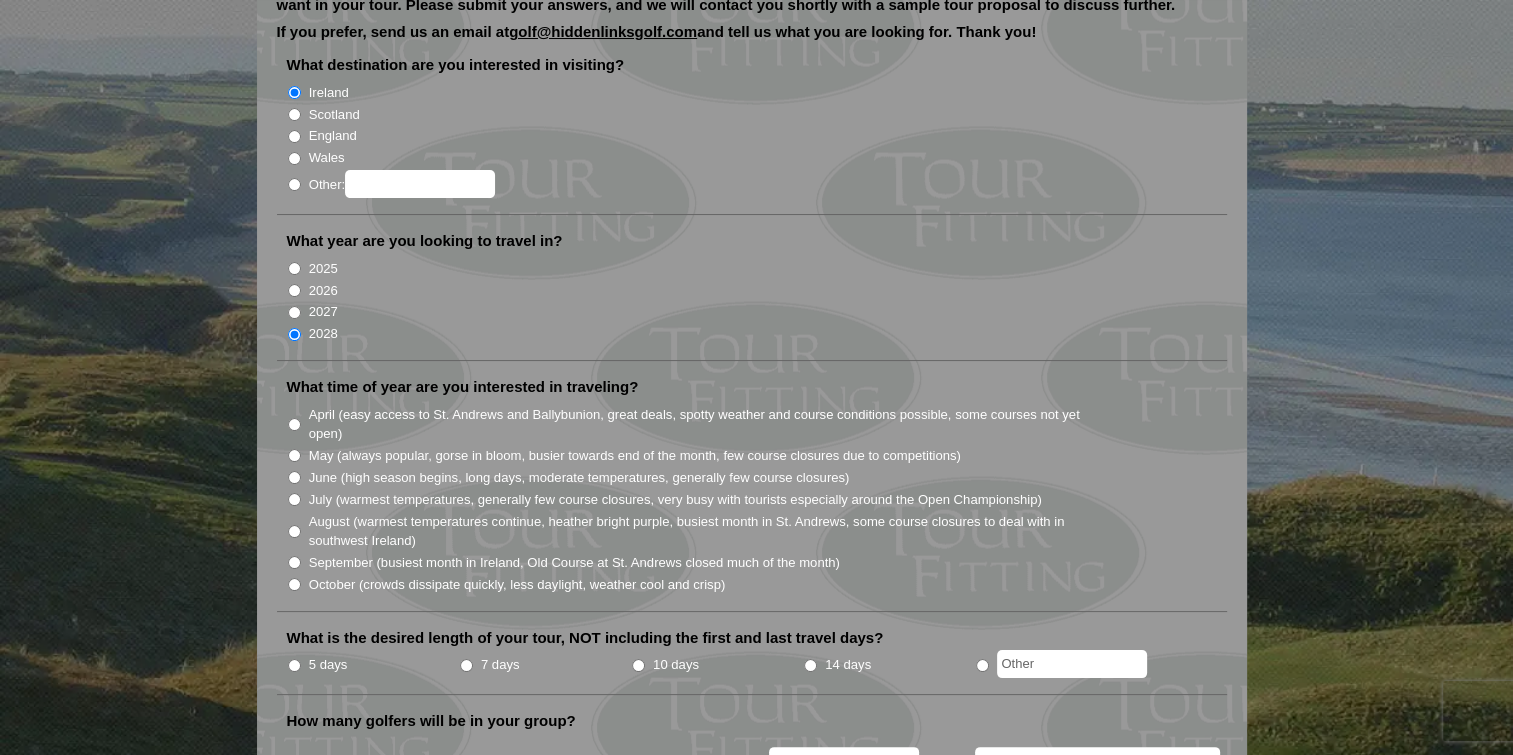 click on "June (high season begins, long days, moderate temperatures, generally few course closures)" at bounding box center (294, 477) 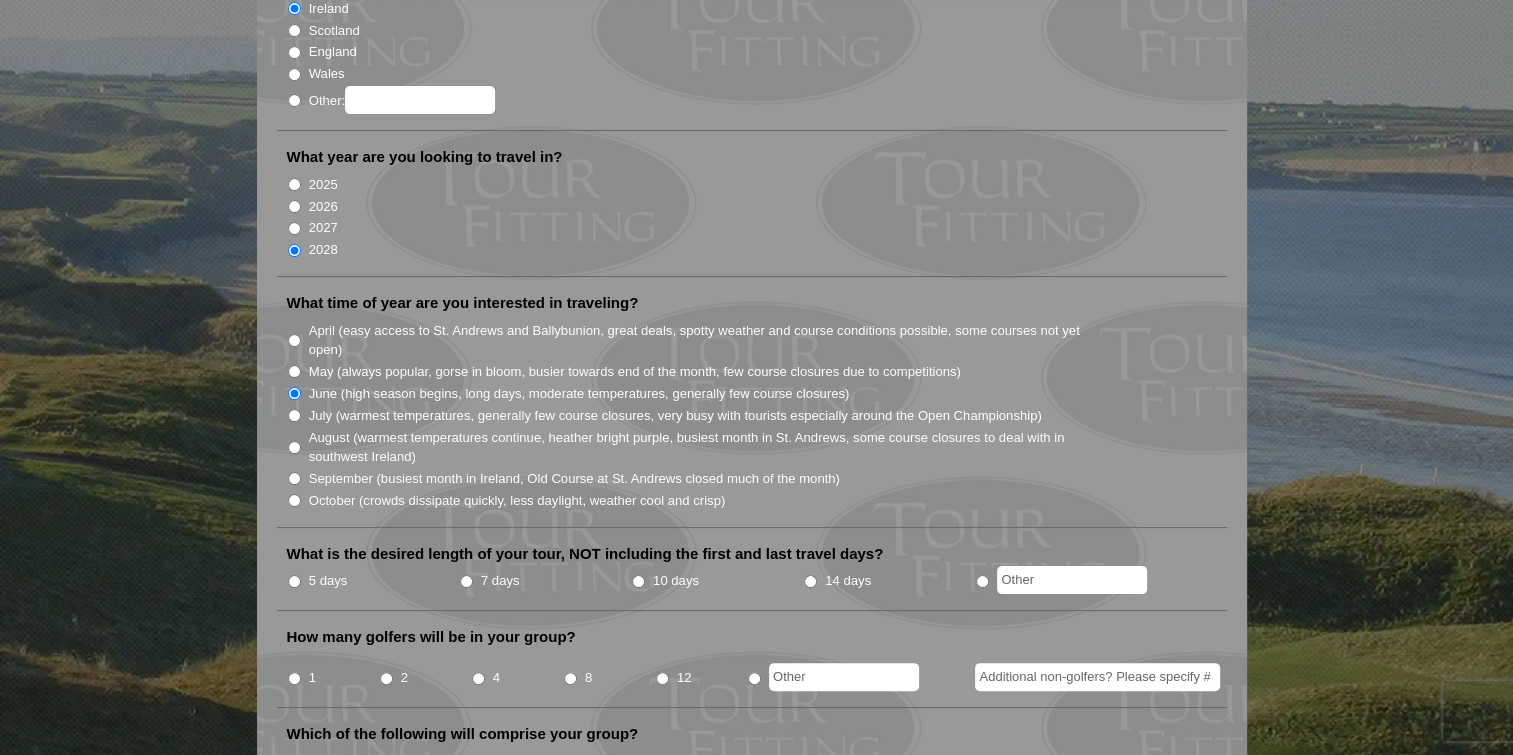 scroll, scrollTop: 400, scrollLeft: 0, axis: vertical 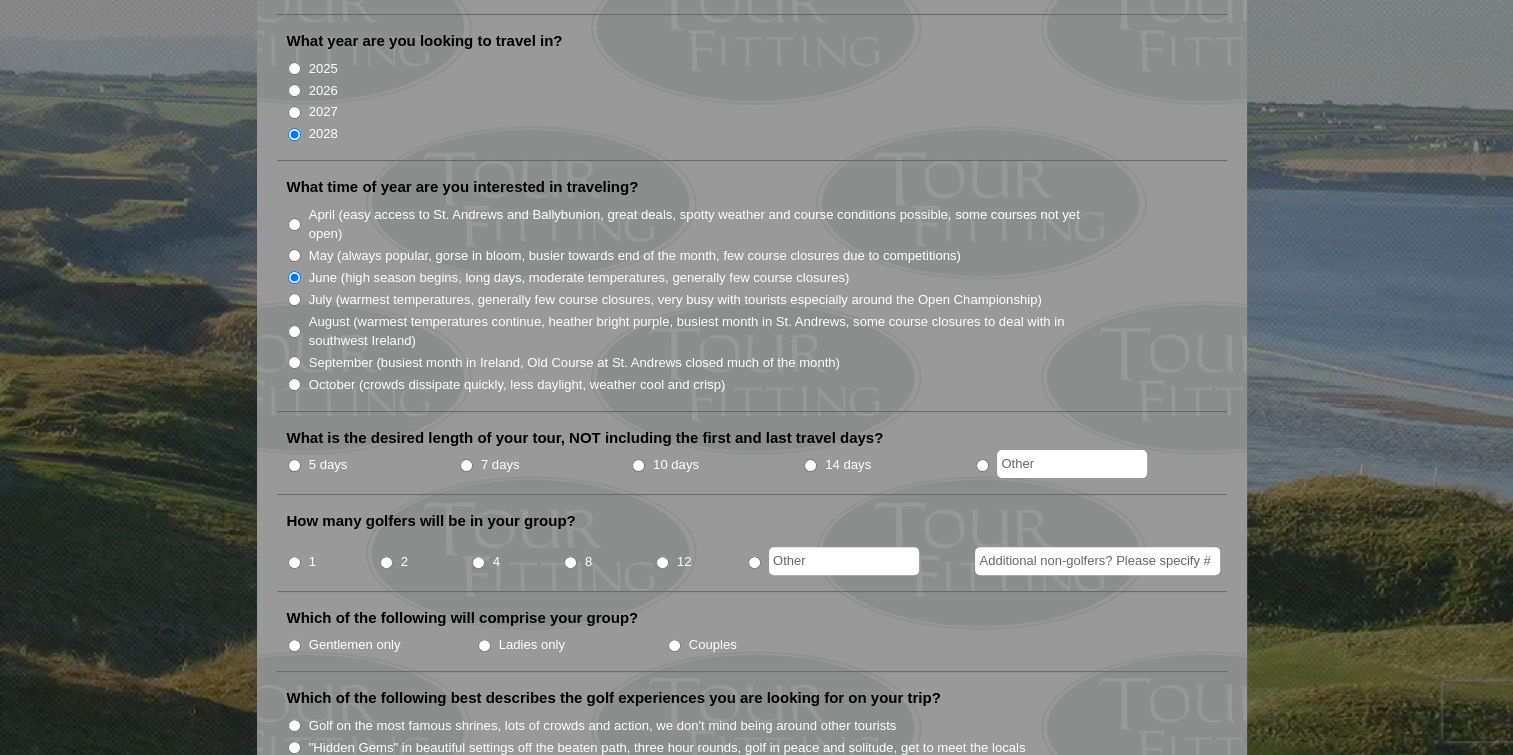 click at bounding box center [982, 465] 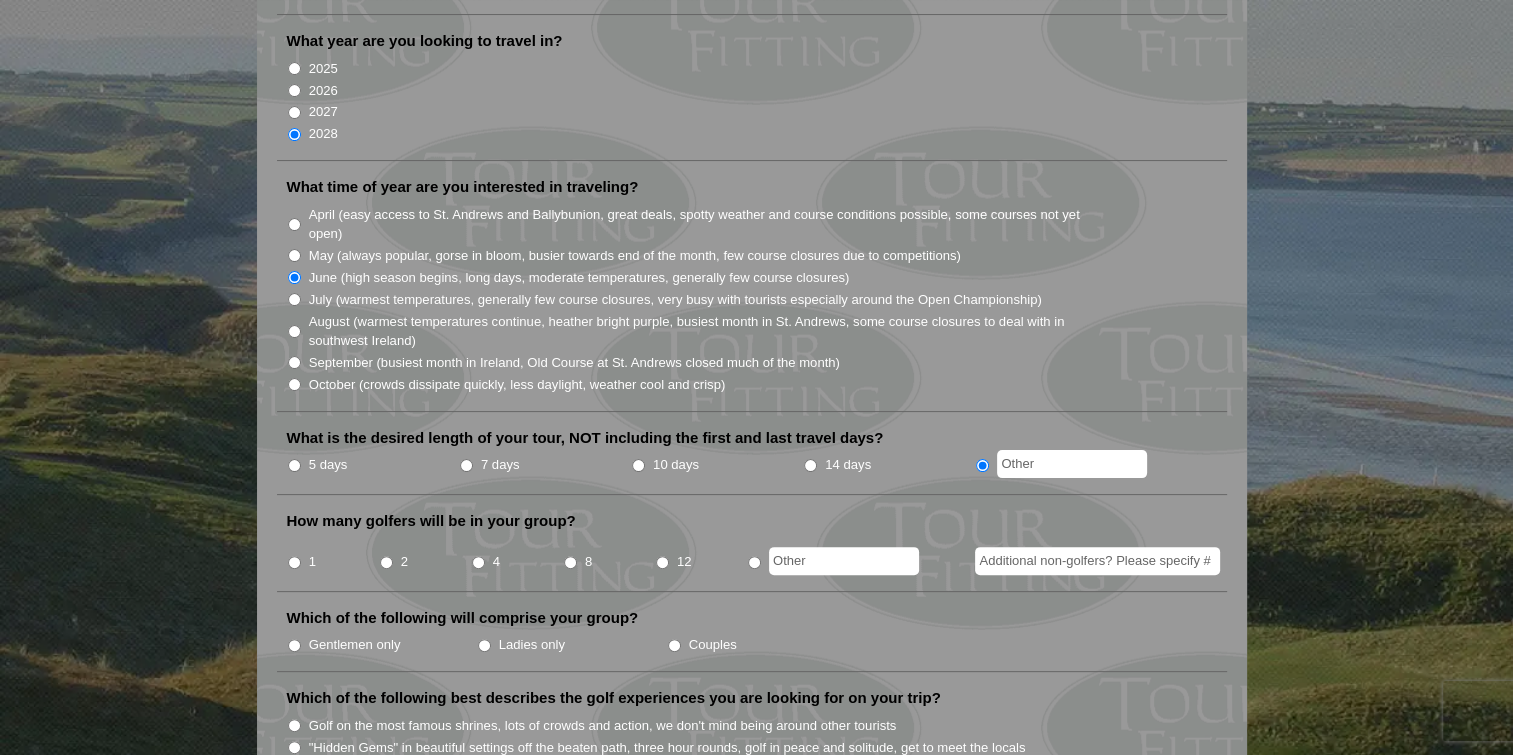 click at bounding box center [1072, 464] 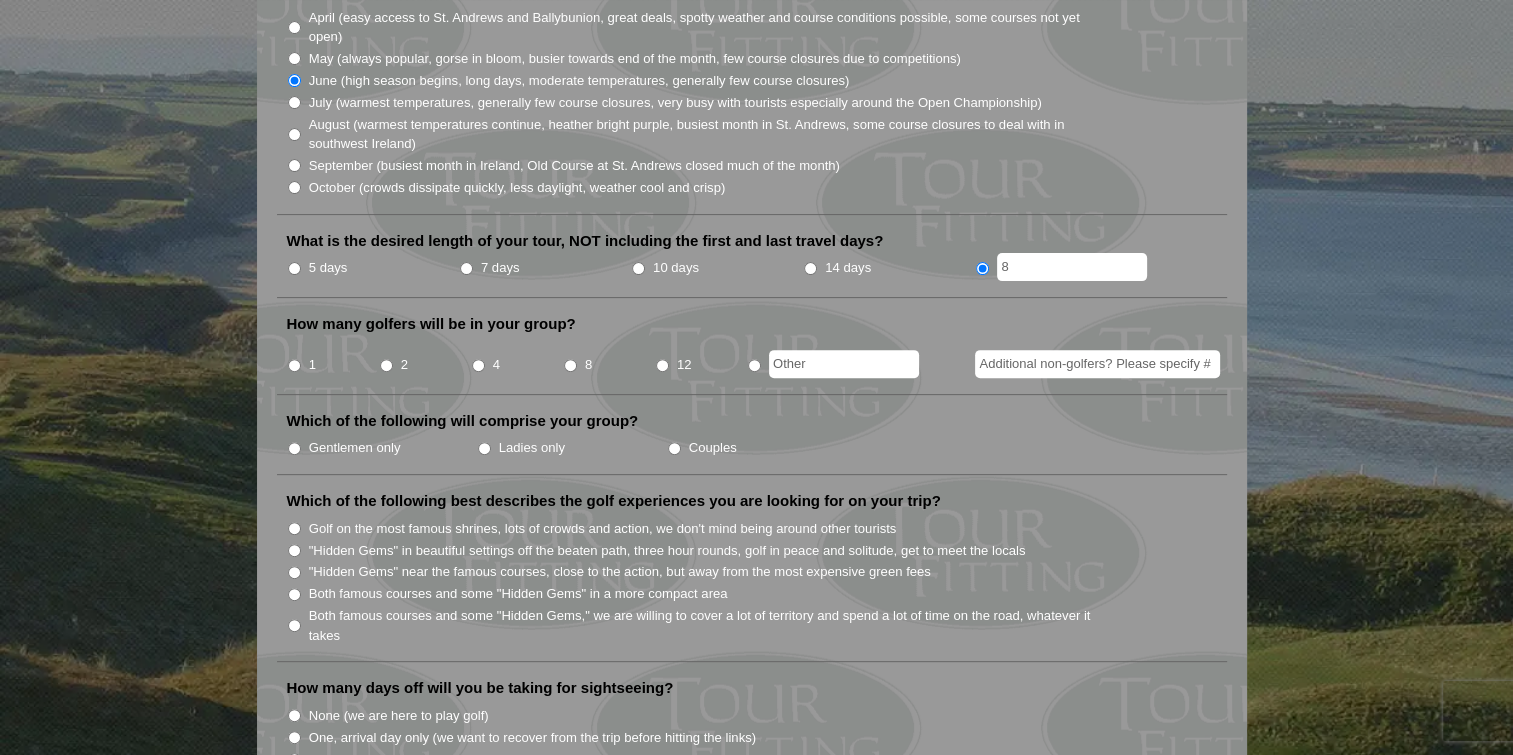 scroll, scrollTop: 600, scrollLeft: 0, axis: vertical 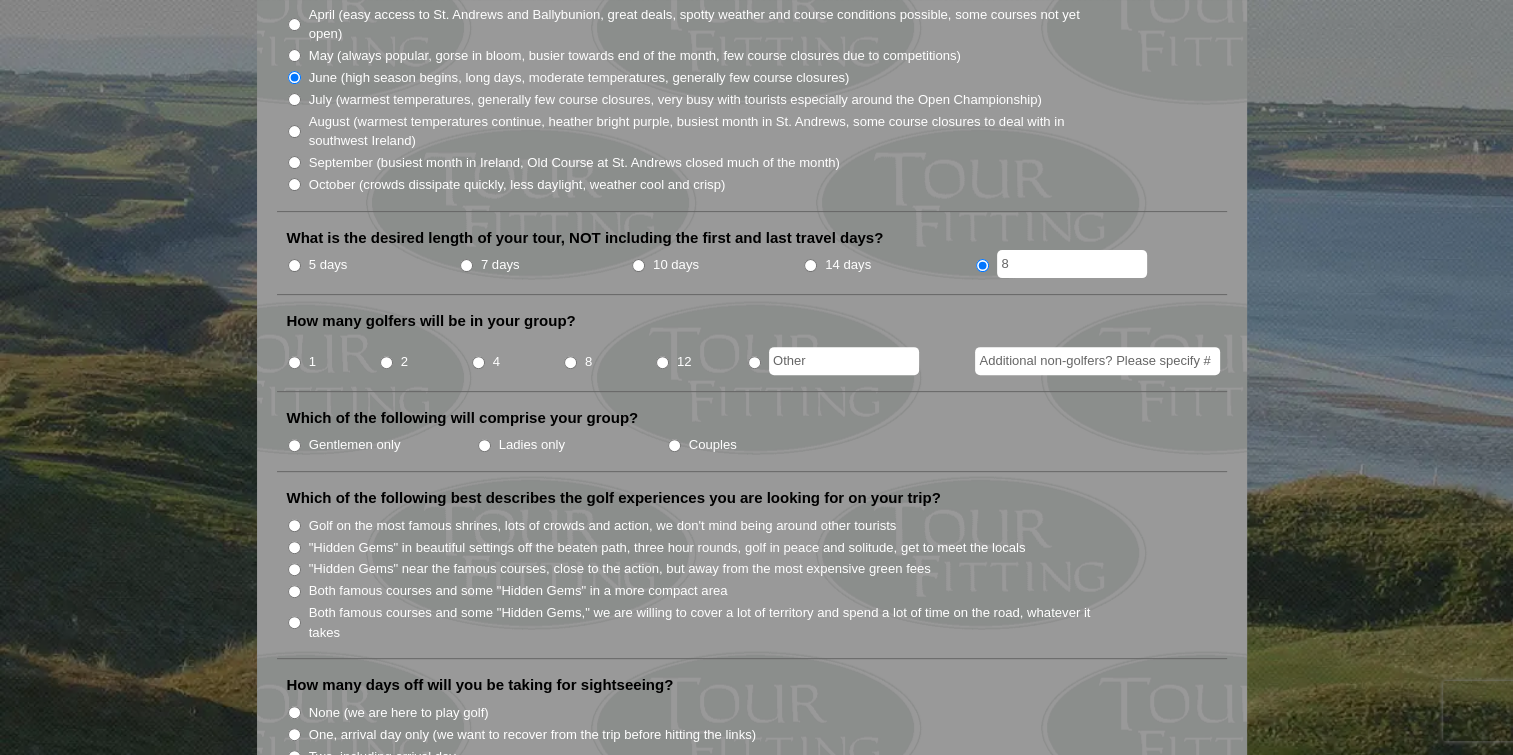 type on "8" 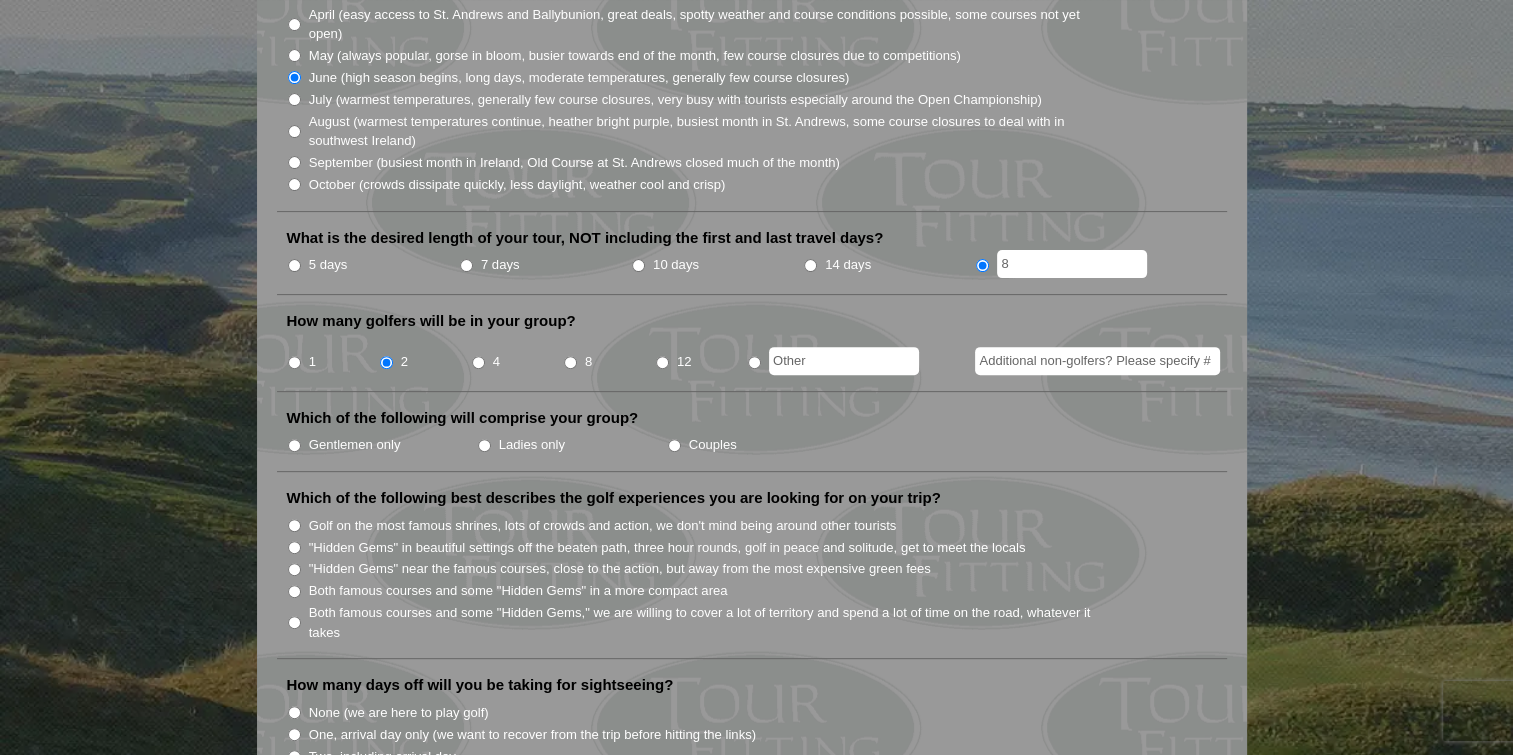 click on "Couples" at bounding box center (674, 445) 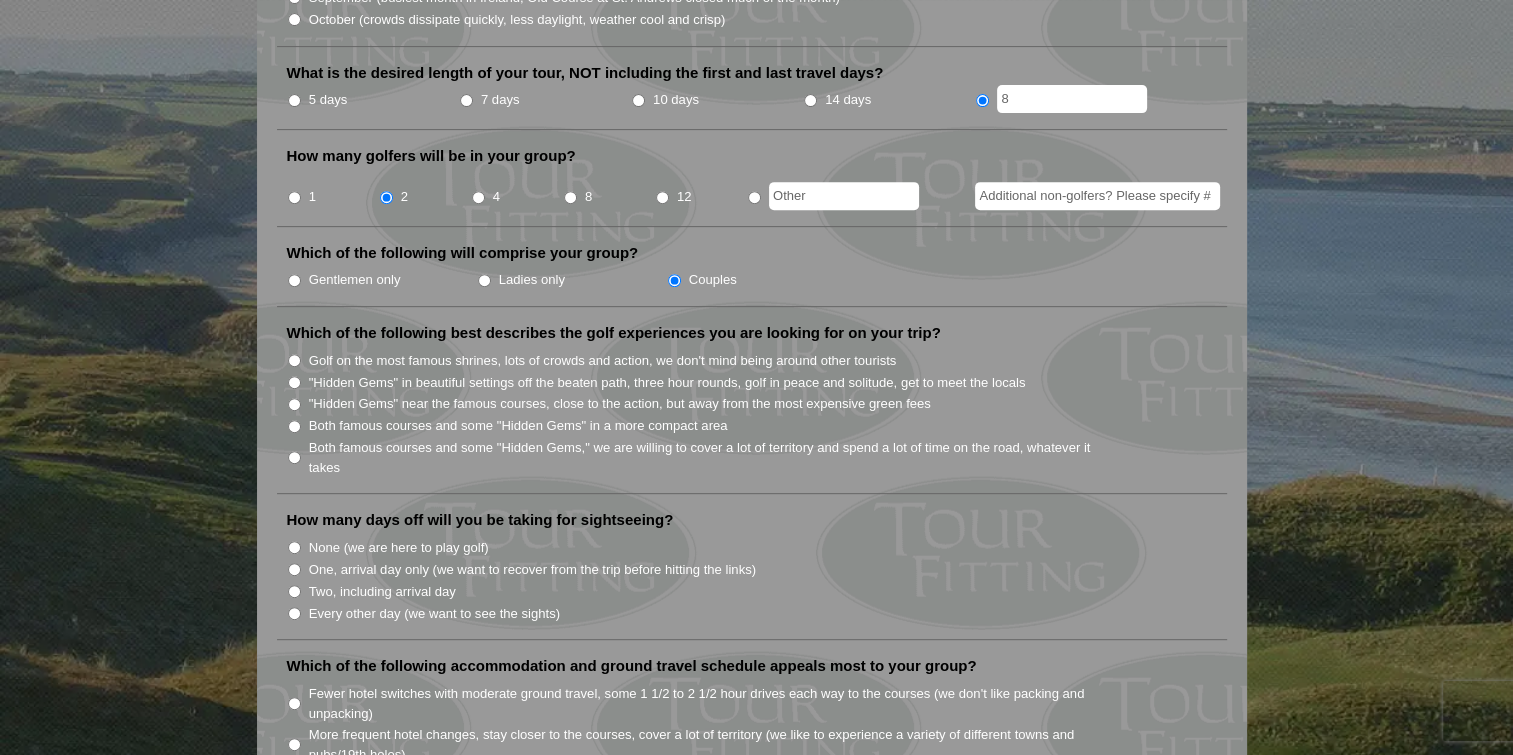 scroll, scrollTop: 800, scrollLeft: 0, axis: vertical 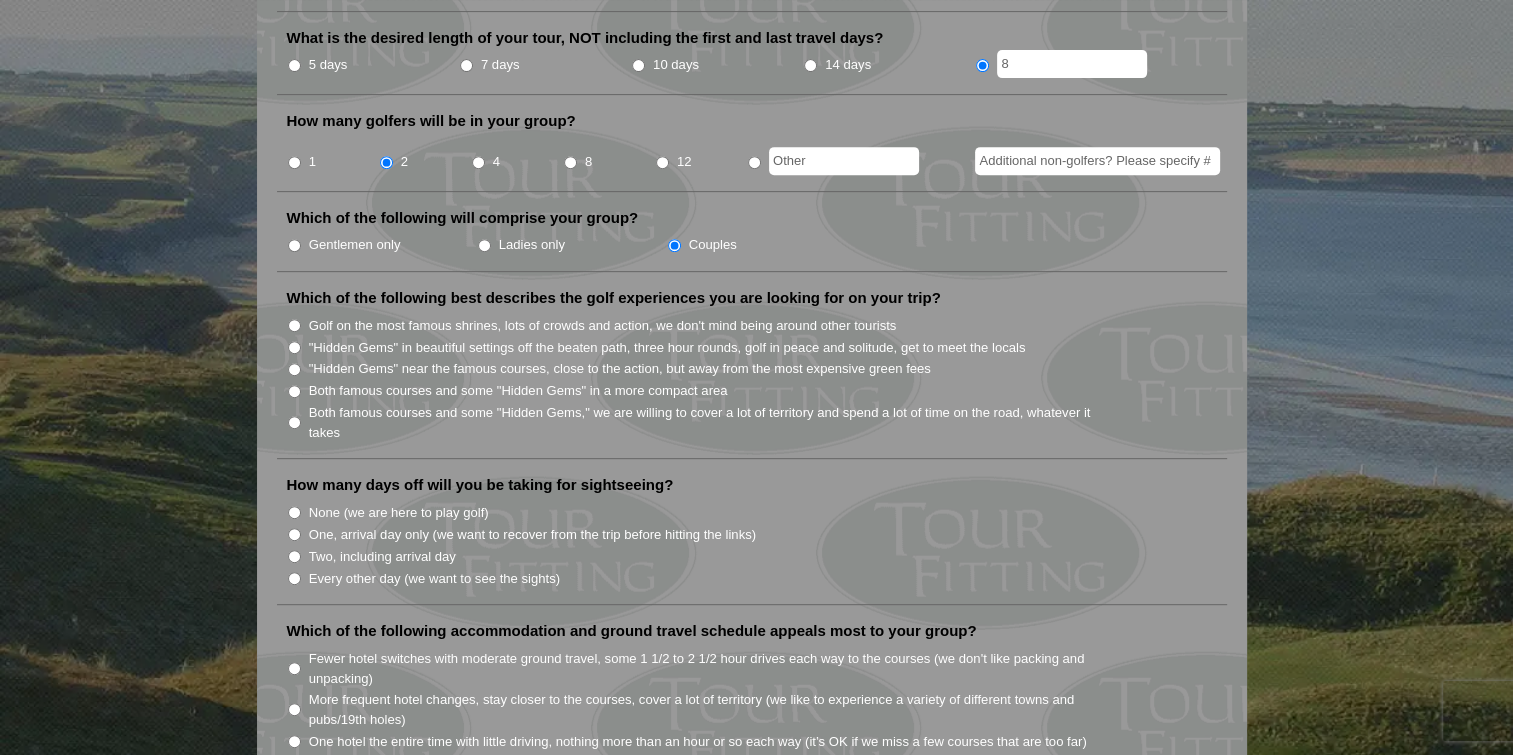 click on "Both famous courses and some "Hidden Gems," we are willing to cover a lot of territory and spend a lot of time on the road, whatever it takes" at bounding box center (294, 422) 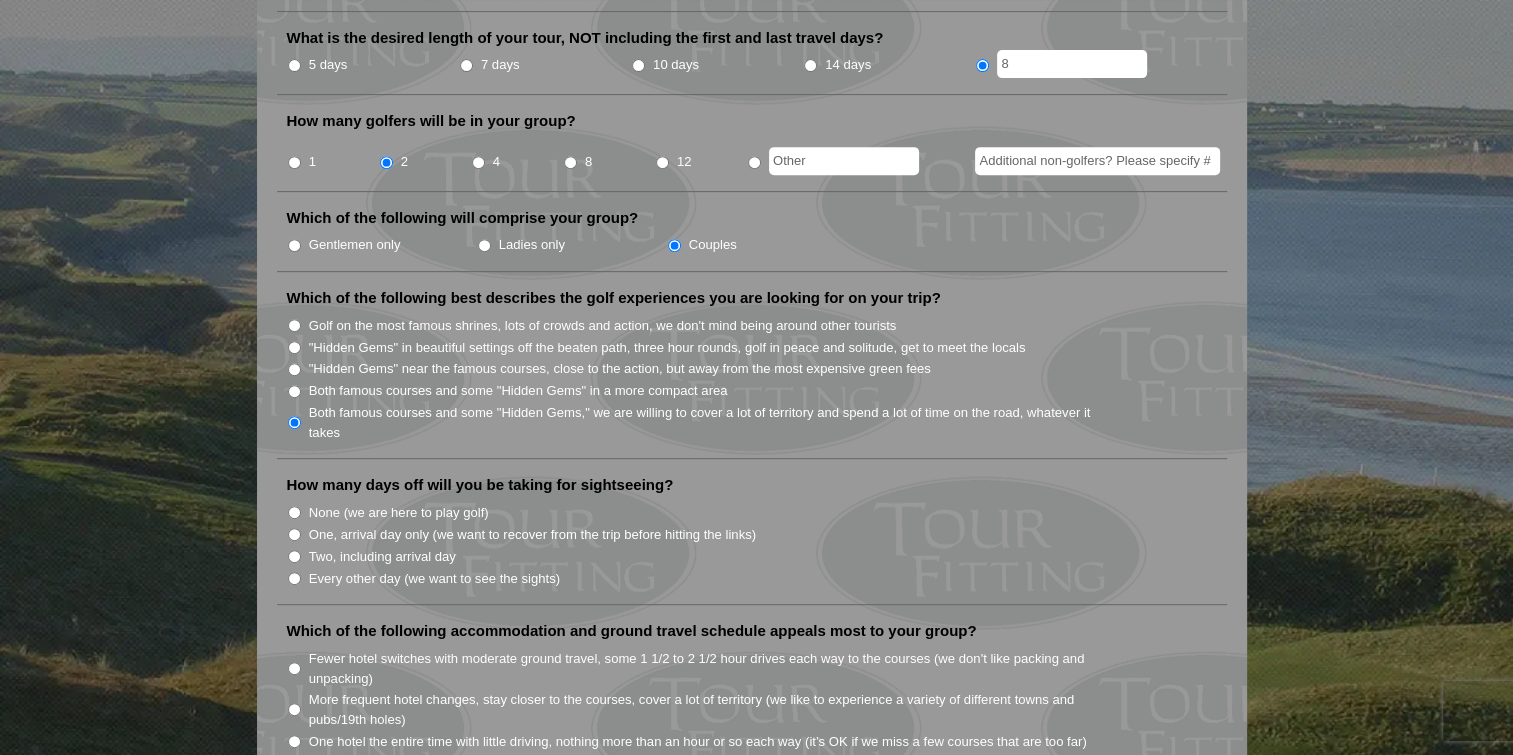 scroll, scrollTop: 1000, scrollLeft: 0, axis: vertical 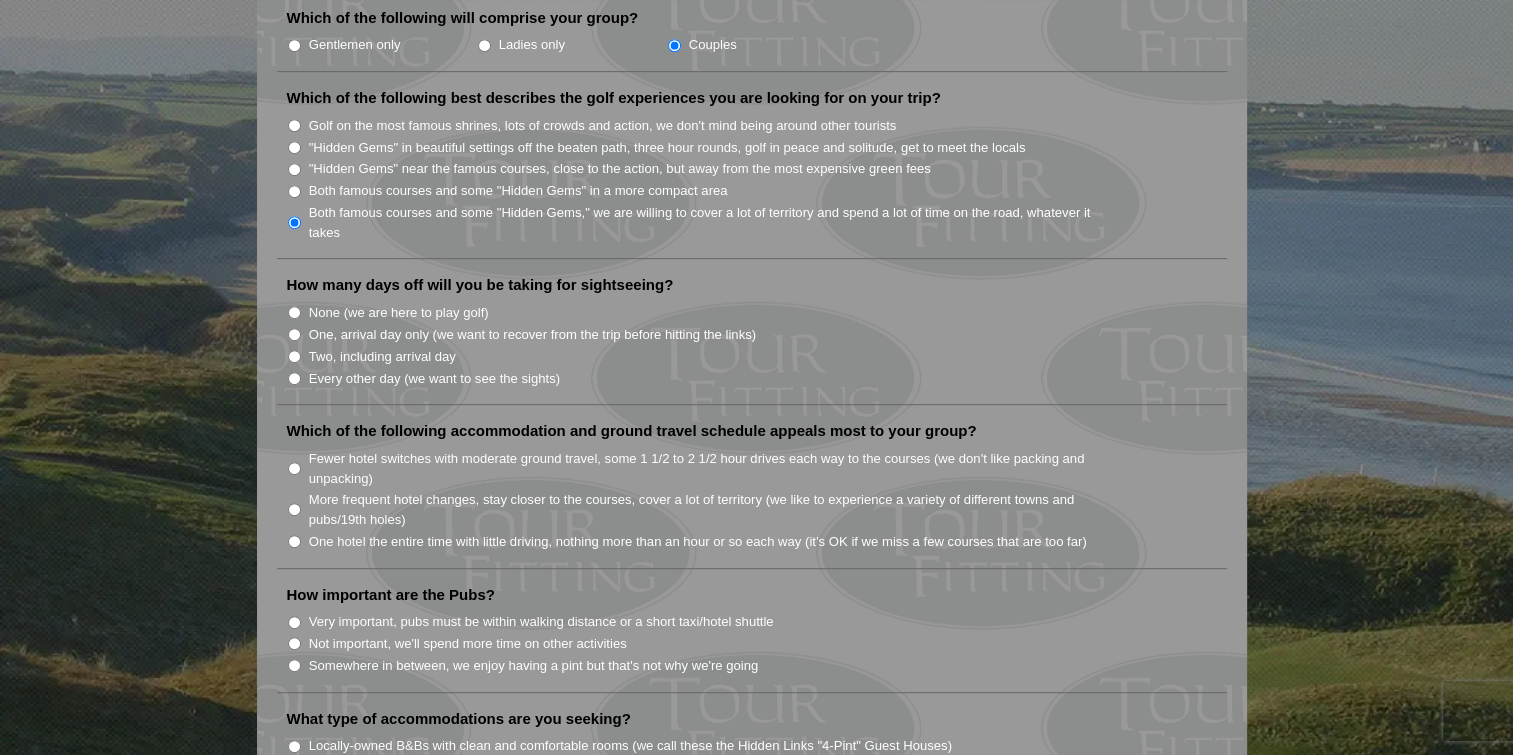 click on "Two, including arrival day" at bounding box center (294, 356) 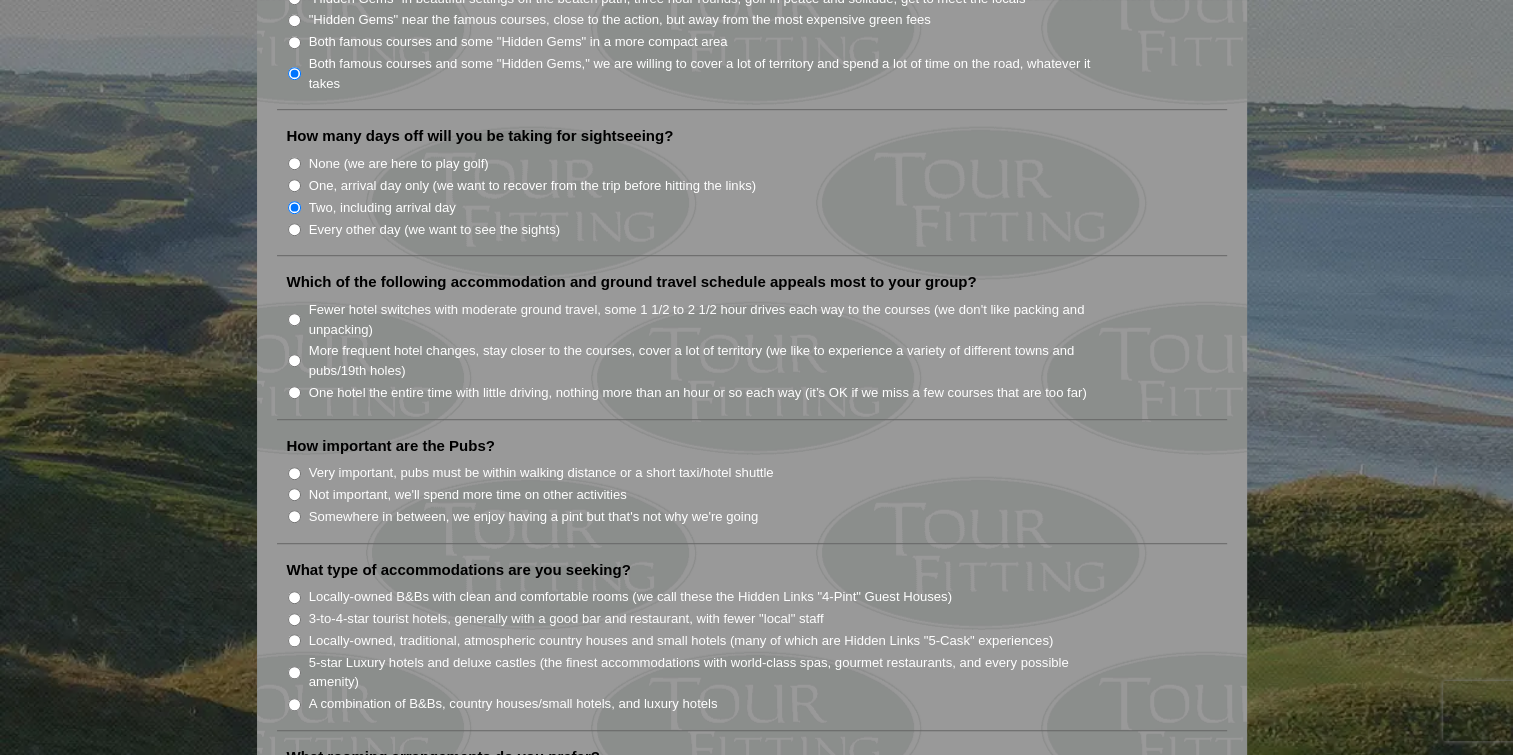 scroll, scrollTop: 1200, scrollLeft: 0, axis: vertical 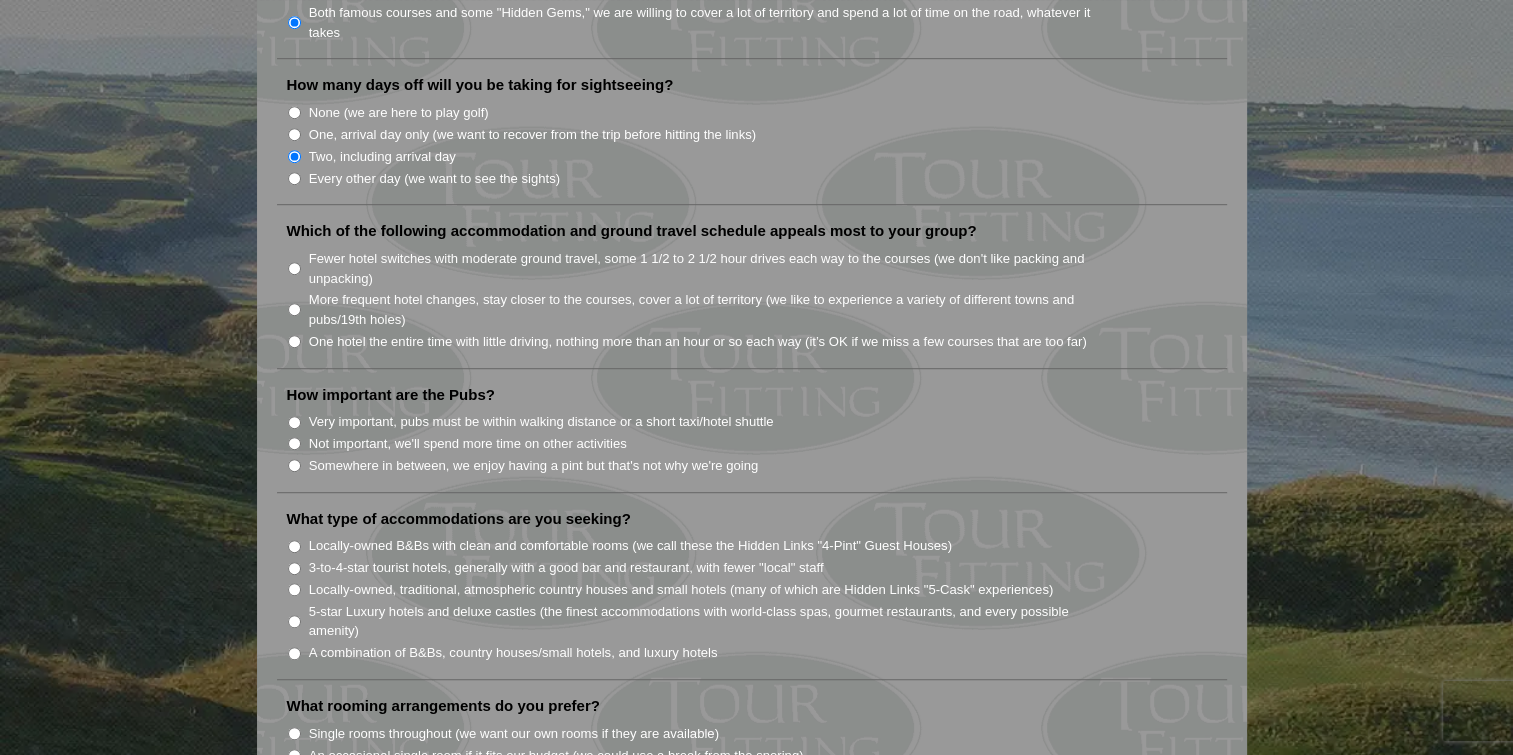 click on "Fewer hotel switches with moderate ground travel, some 1 1/2 to 2 1/2 hour drives each way to the courses (we don't like packing and unpacking)" at bounding box center (294, 268) 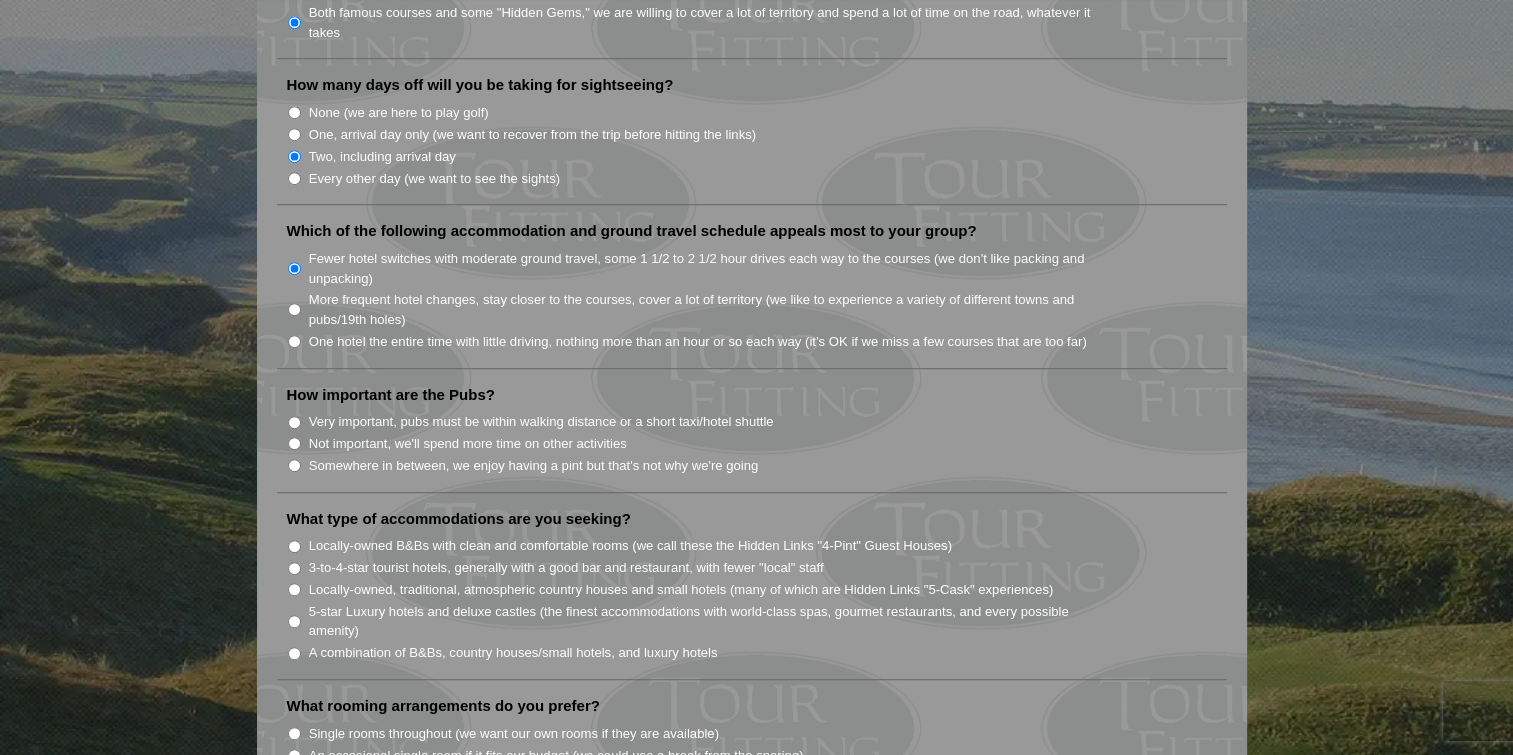 click on "Not important, we'll spend more time on other activities" at bounding box center (294, 443) 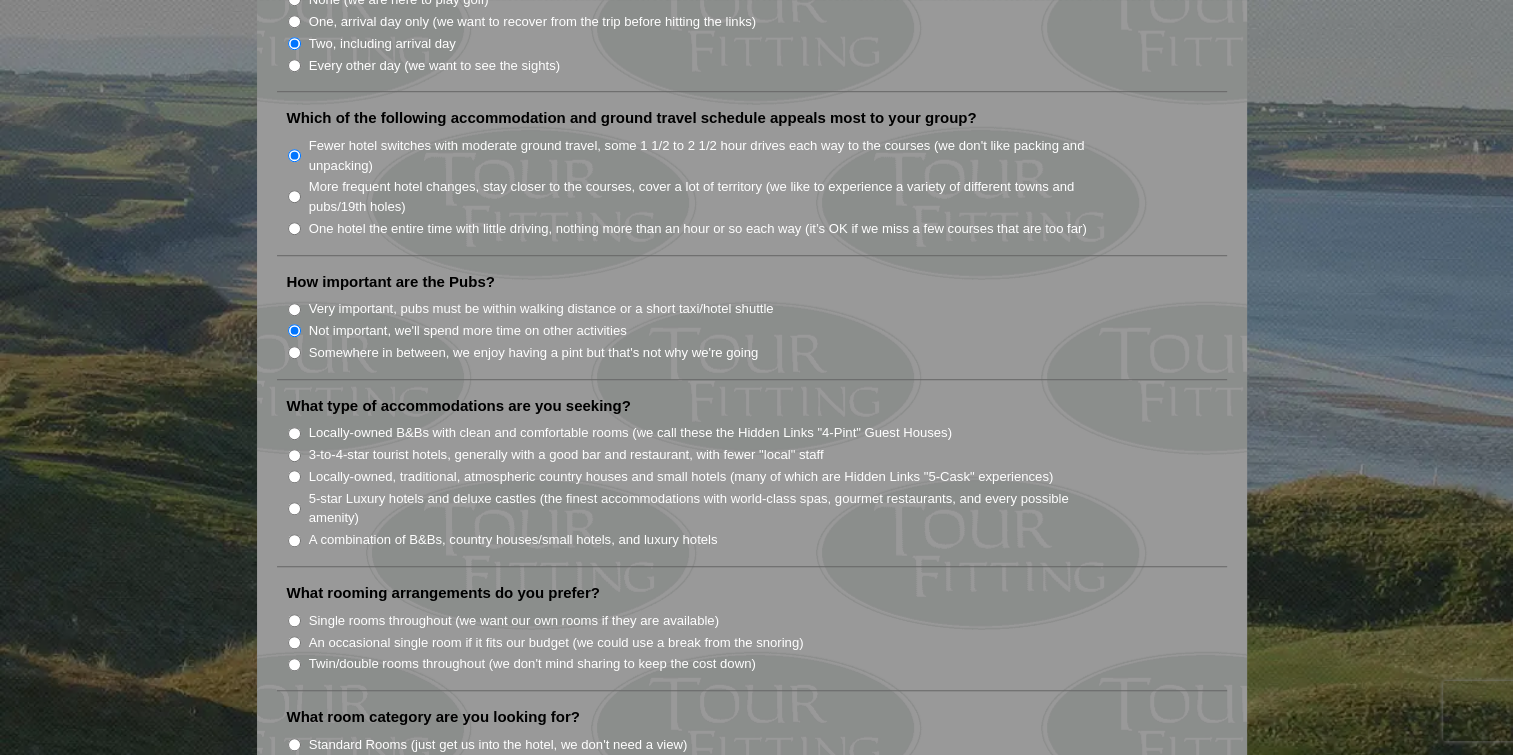 scroll, scrollTop: 1400, scrollLeft: 0, axis: vertical 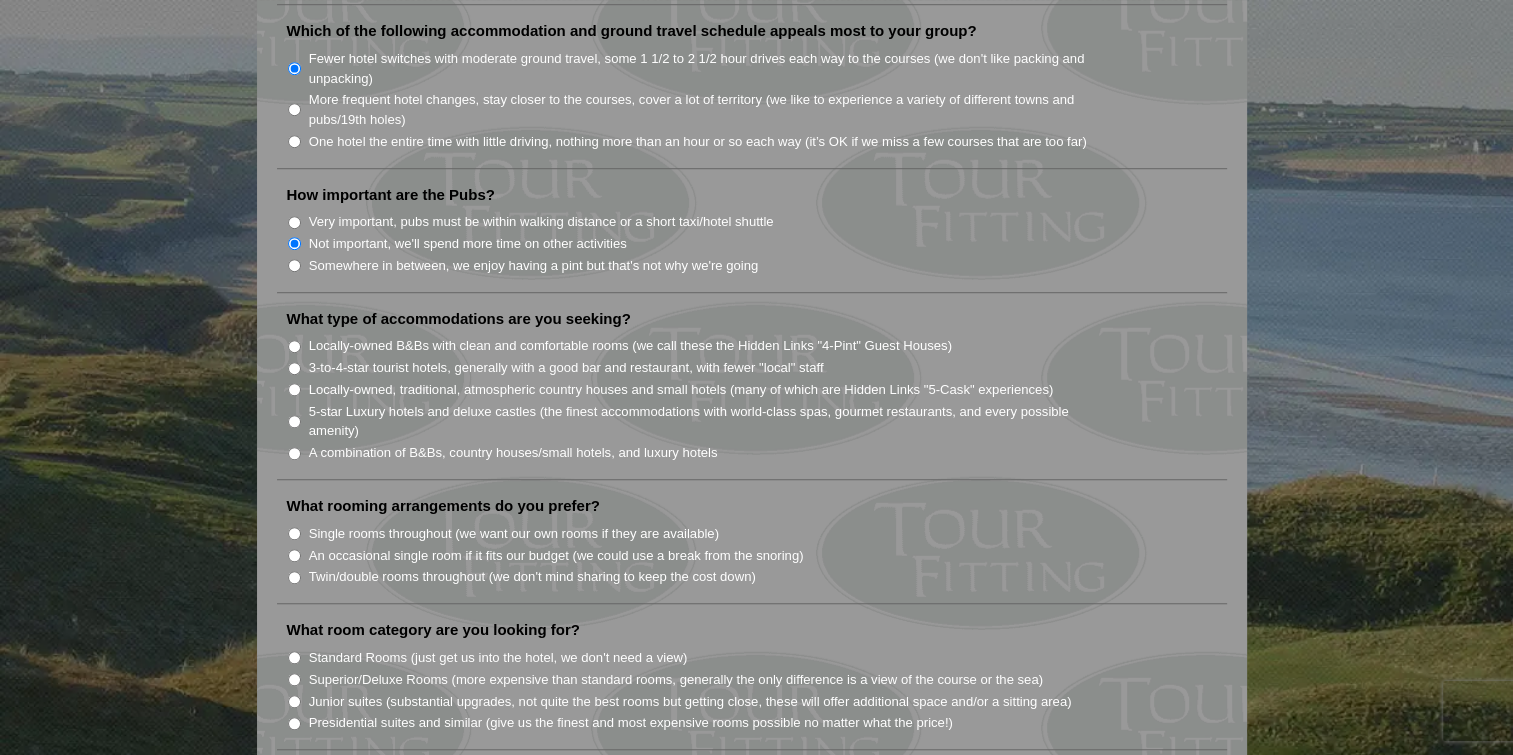 click on "Locally-owned, traditional, atmospheric country houses and small hotels (many of which are Hidden Links "5-Cask" experiences)" at bounding box center (294, 389) 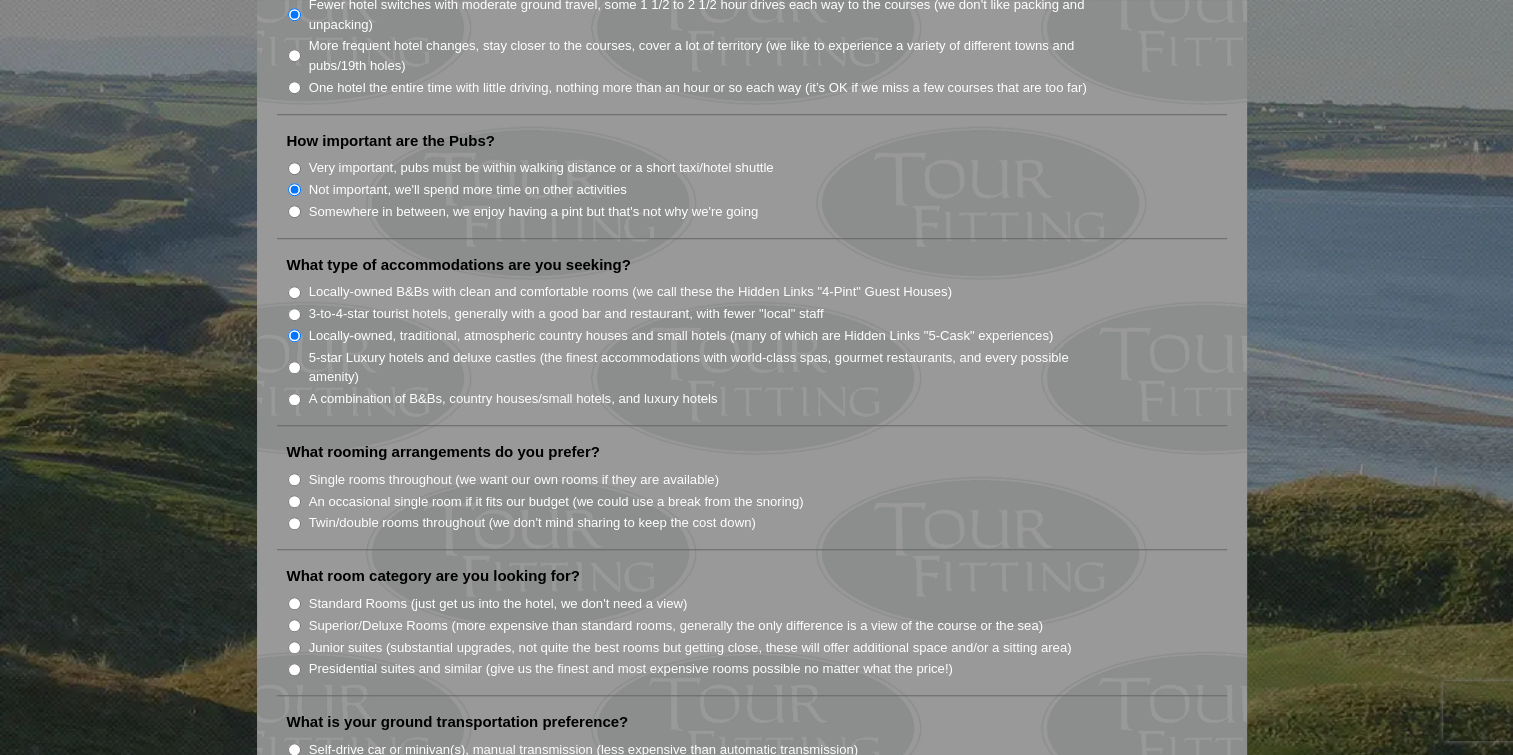 scroll, scrollTop: 1500, scrollLeft: 0, axis: vertical 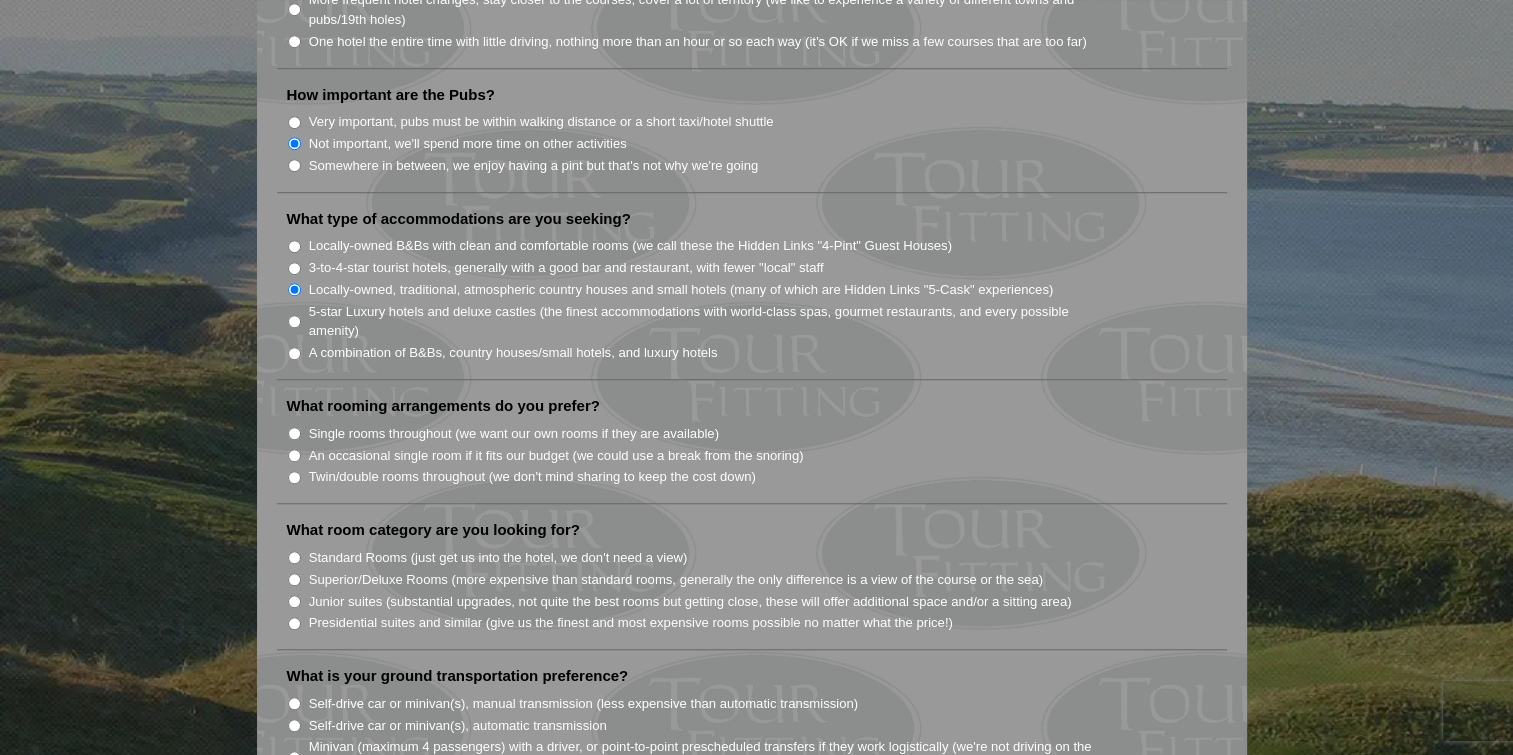 click on "Single rooms throughout (we want our own rooms if they are available)" at bounding box center [294, 433] 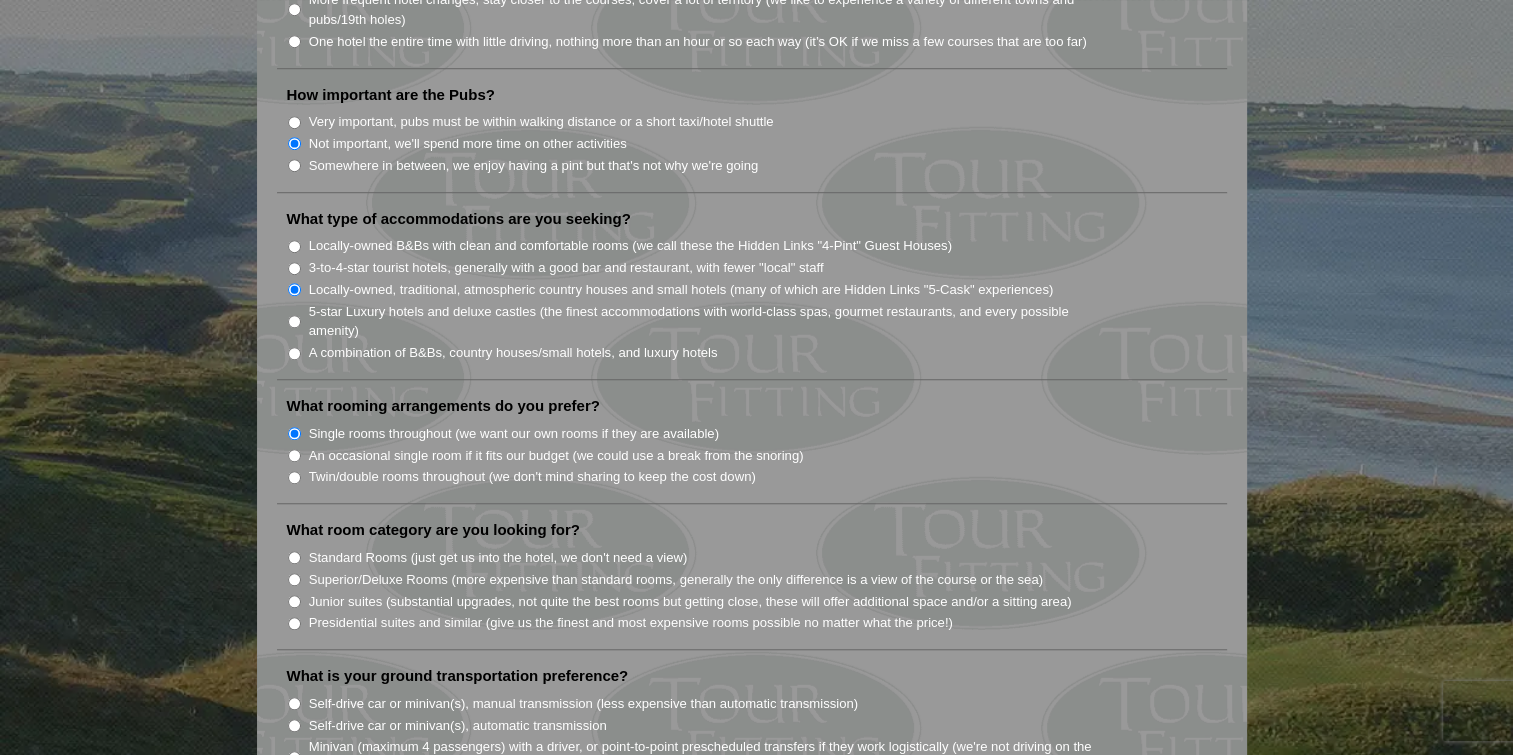 scroll, scrollTop: 1700, scrollLeft: 0, axis: vertical 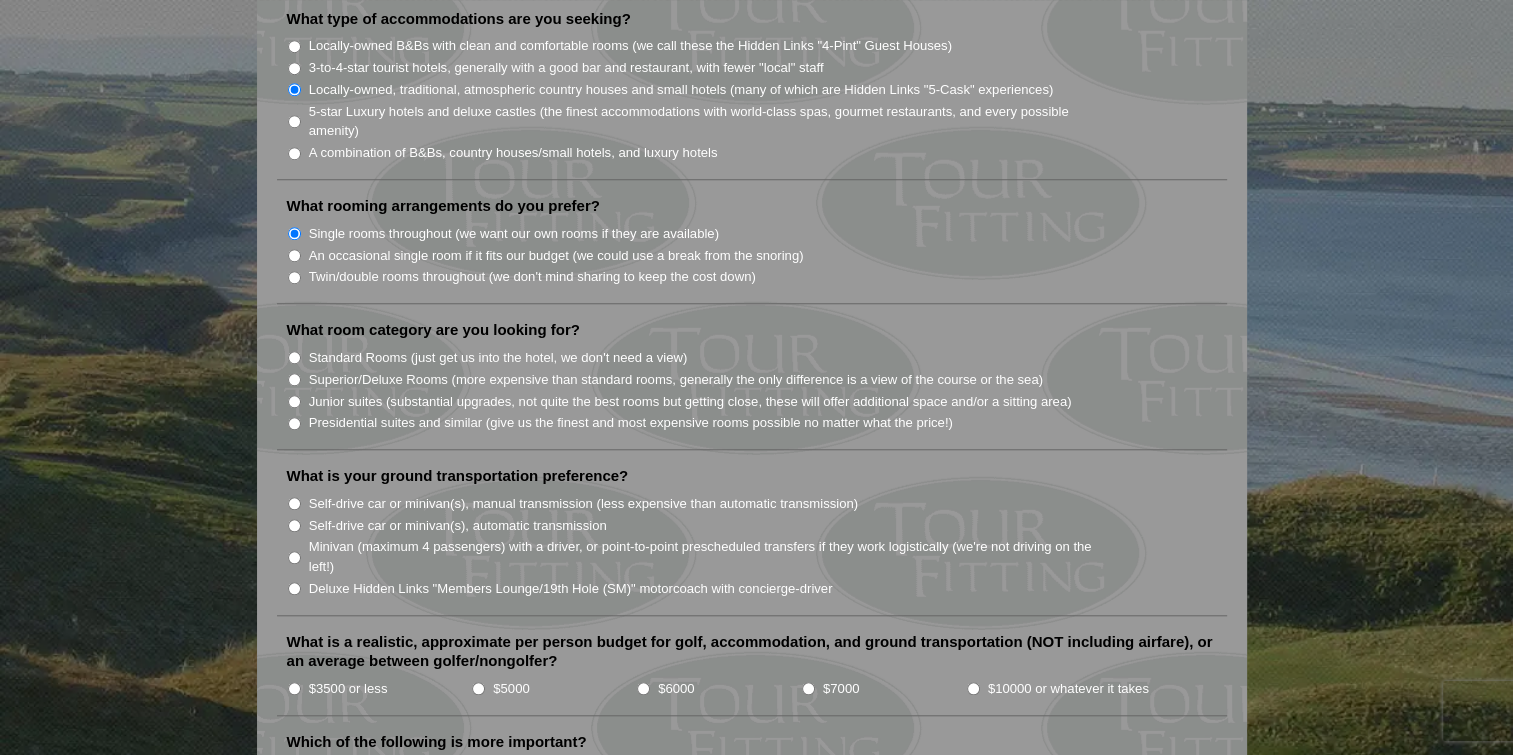 click on "Junior suites (substantial upgrades, not quite the best rooms but getting close, these will offer additional space and/or a sitting area)" at bounding box center (294, 401) 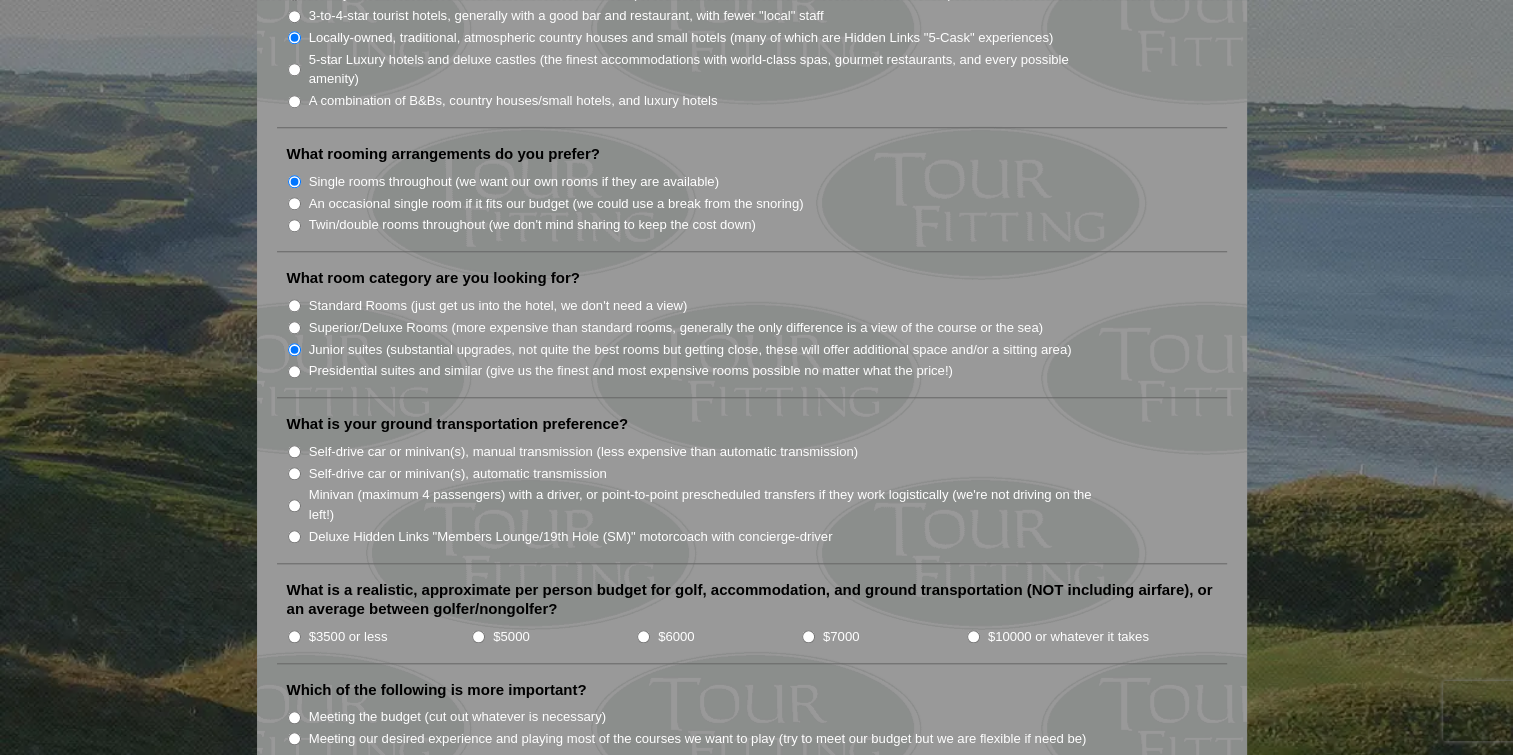 scroll, scrollTop: 1800, scrollLeft: 0, axis: vertical 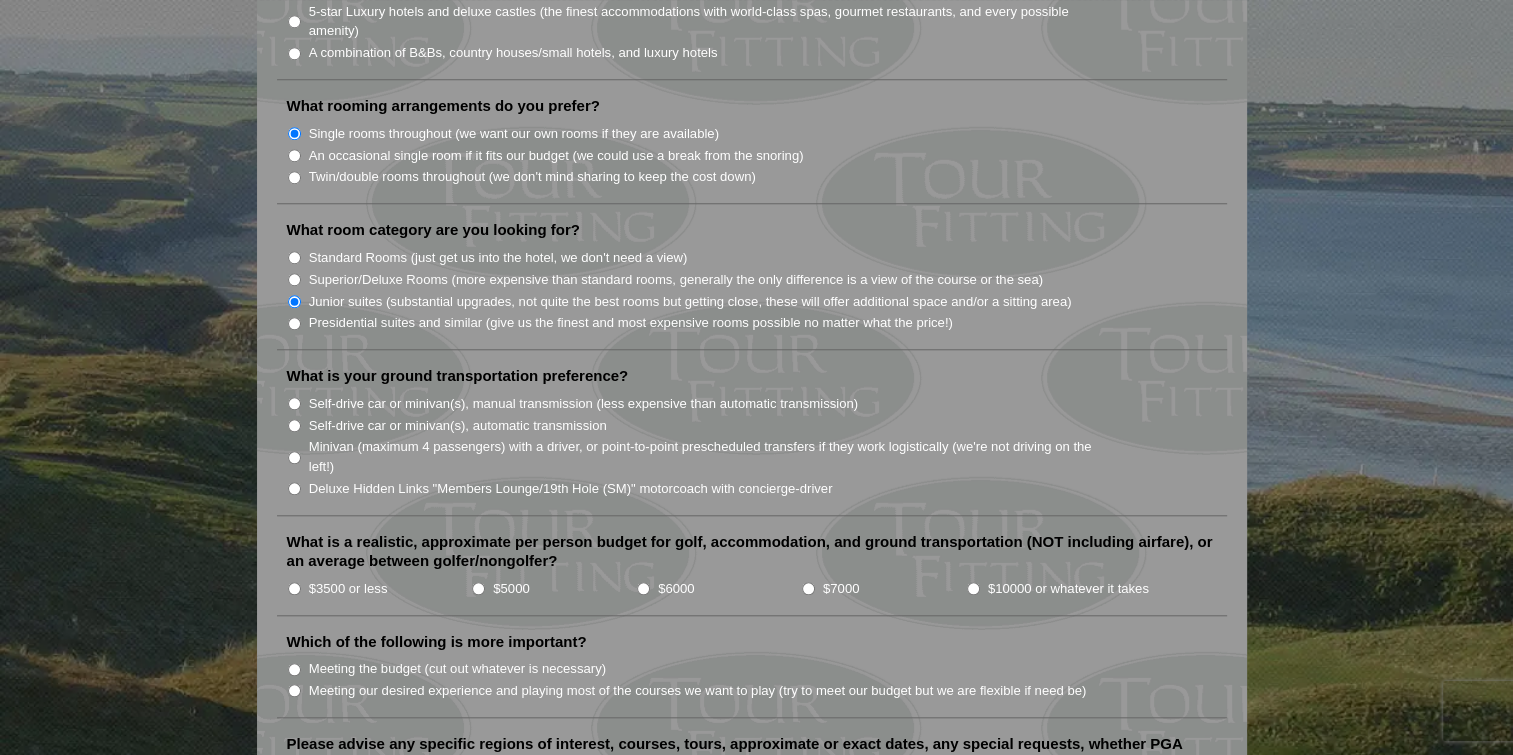 click on "Self-drive car or minivan(s), automatic transmission" at bounding box center [294, 425] 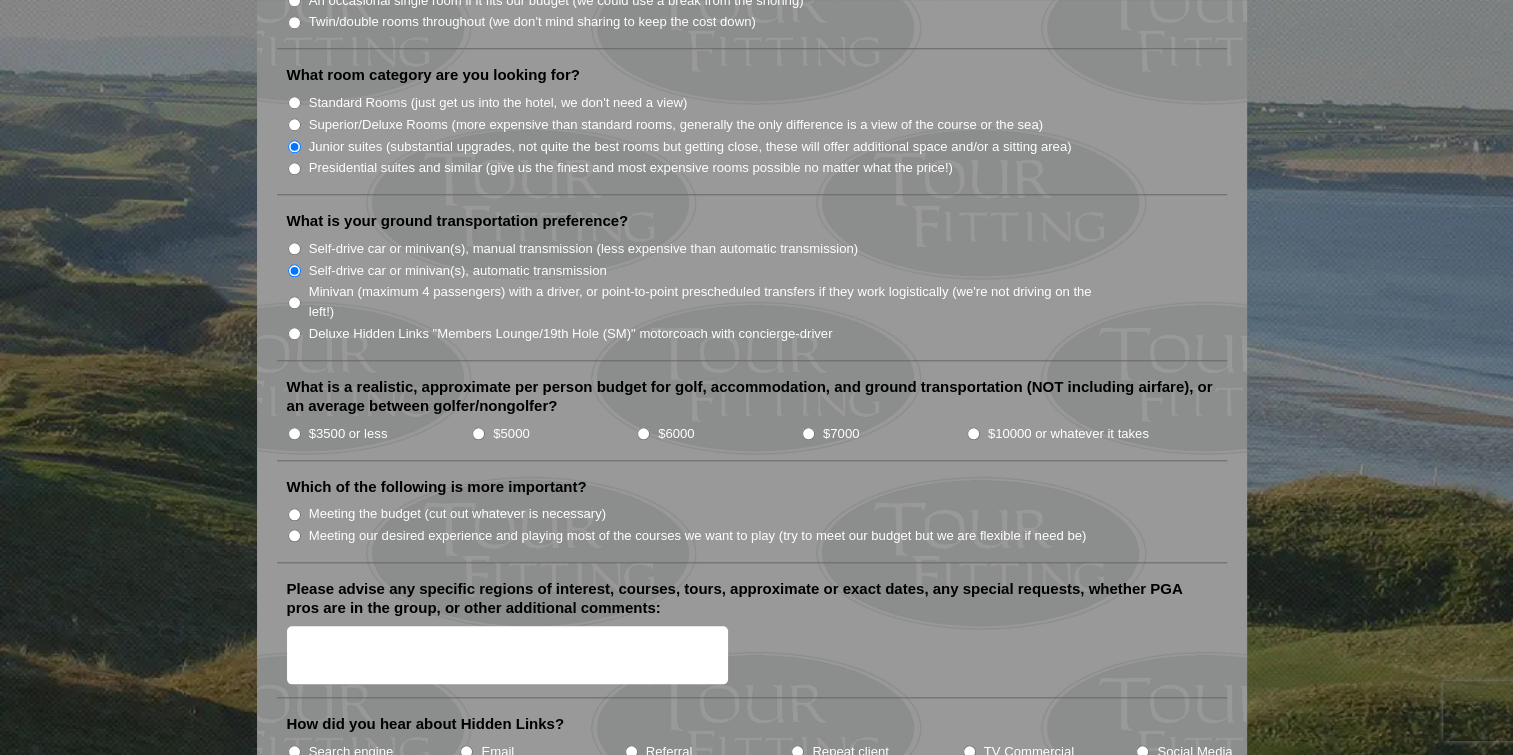 scroll, scrollTop: 2000, scrollLeft: 0, axis: vertical 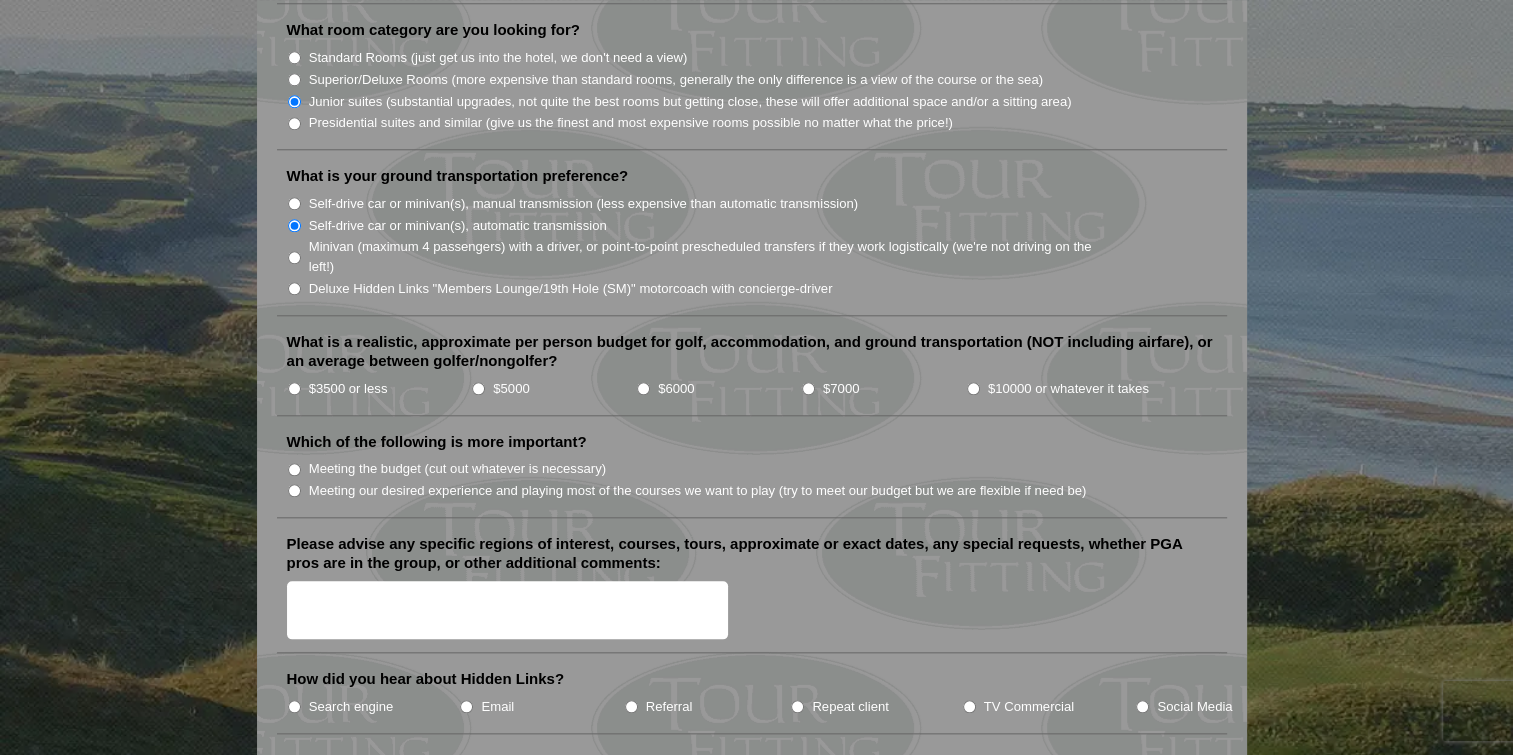 click on "$5000" at bounding box center [478, 388] 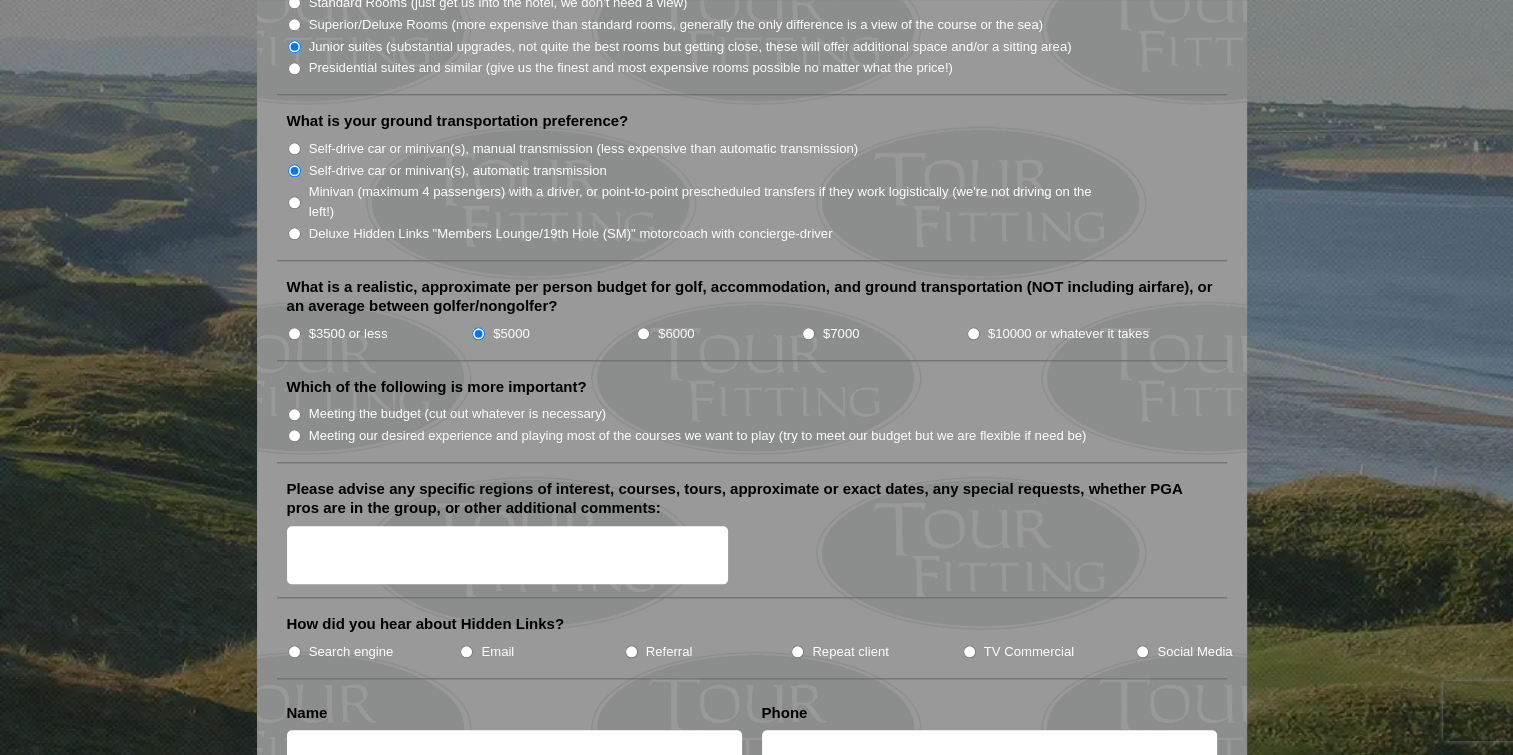 scroll, scrollTop: 2100, scrollLeft: 0, axis: vertical 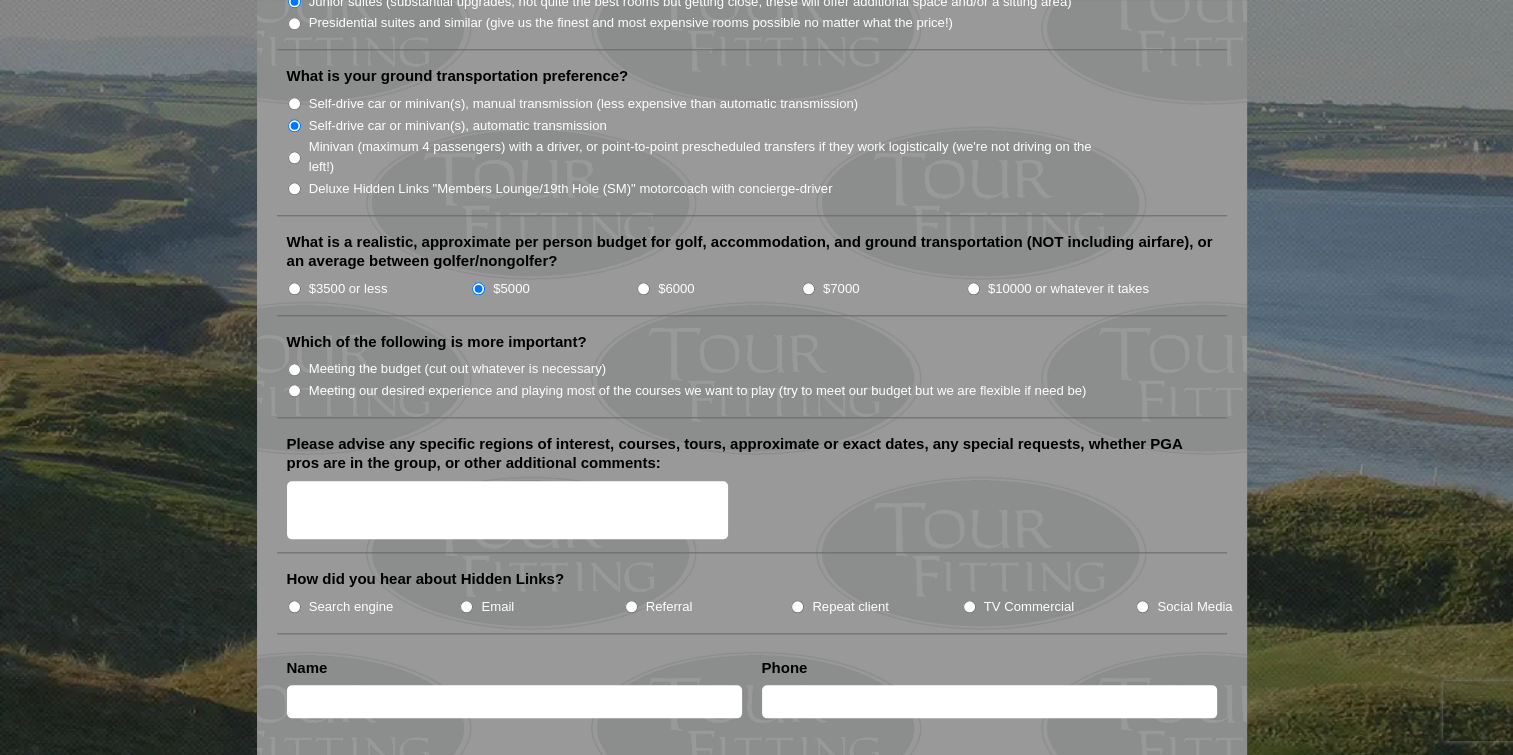 click on "Meeting our desired experience and playing most of the courses we want to play (try to meet our budget but we are flexible if need be)" at bounding box center (294, 390) 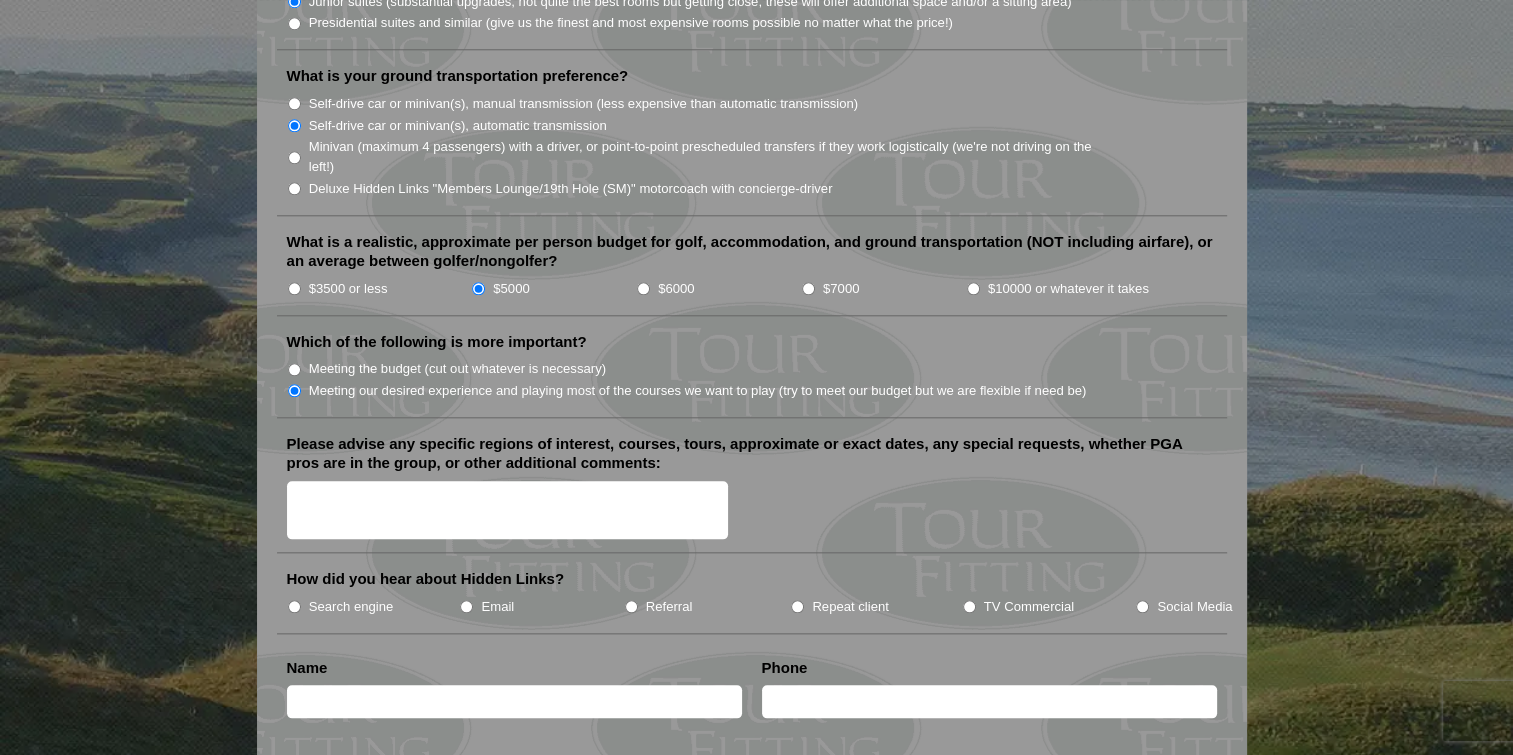 click on "Please advise any specific regions of interest, courses, tours, approximate or exact dates, any special requests, whether PGA pros are in the group, or other additional comments:" at bounding box center [508, 510] 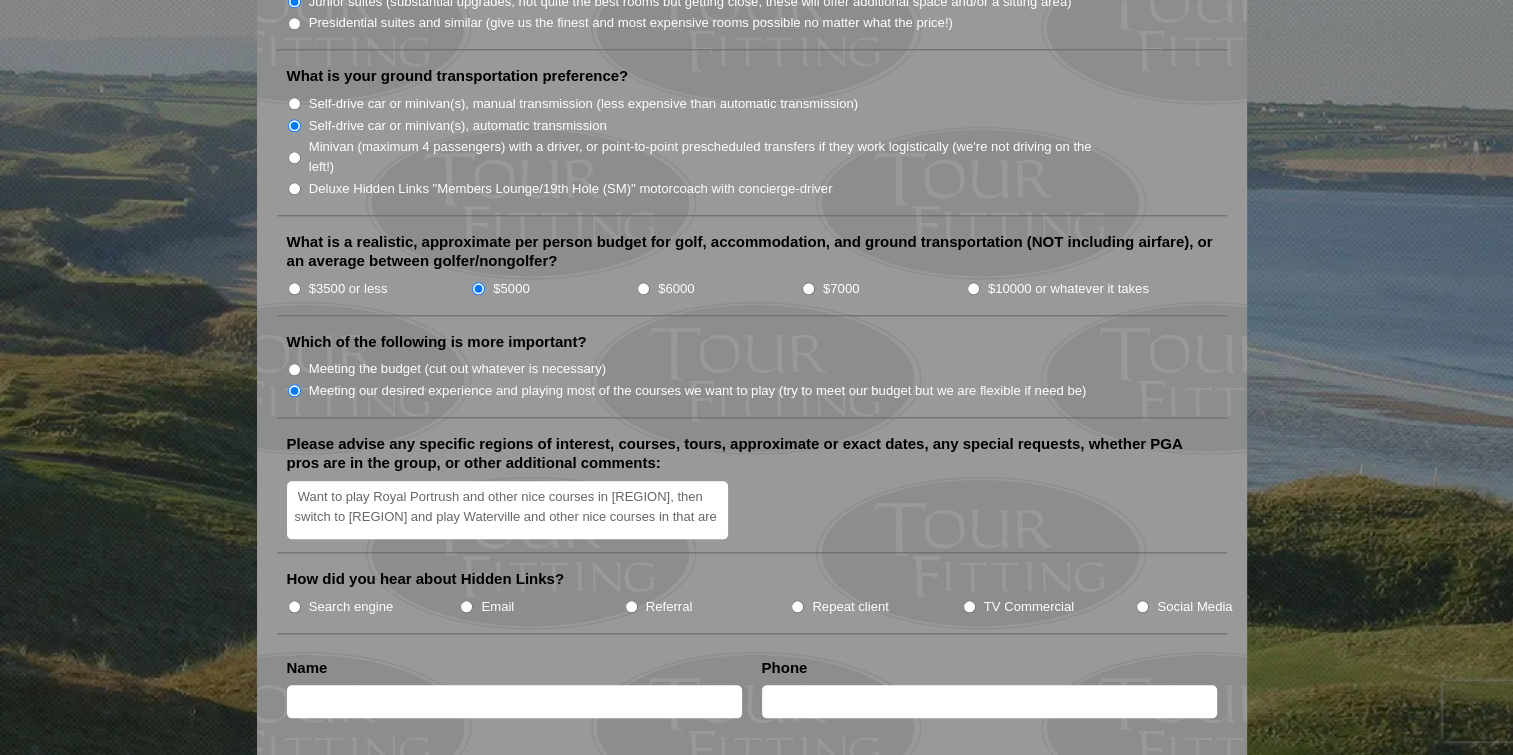 scroll, scrollTop: 4, scrollLeft: 0, axis: vertical 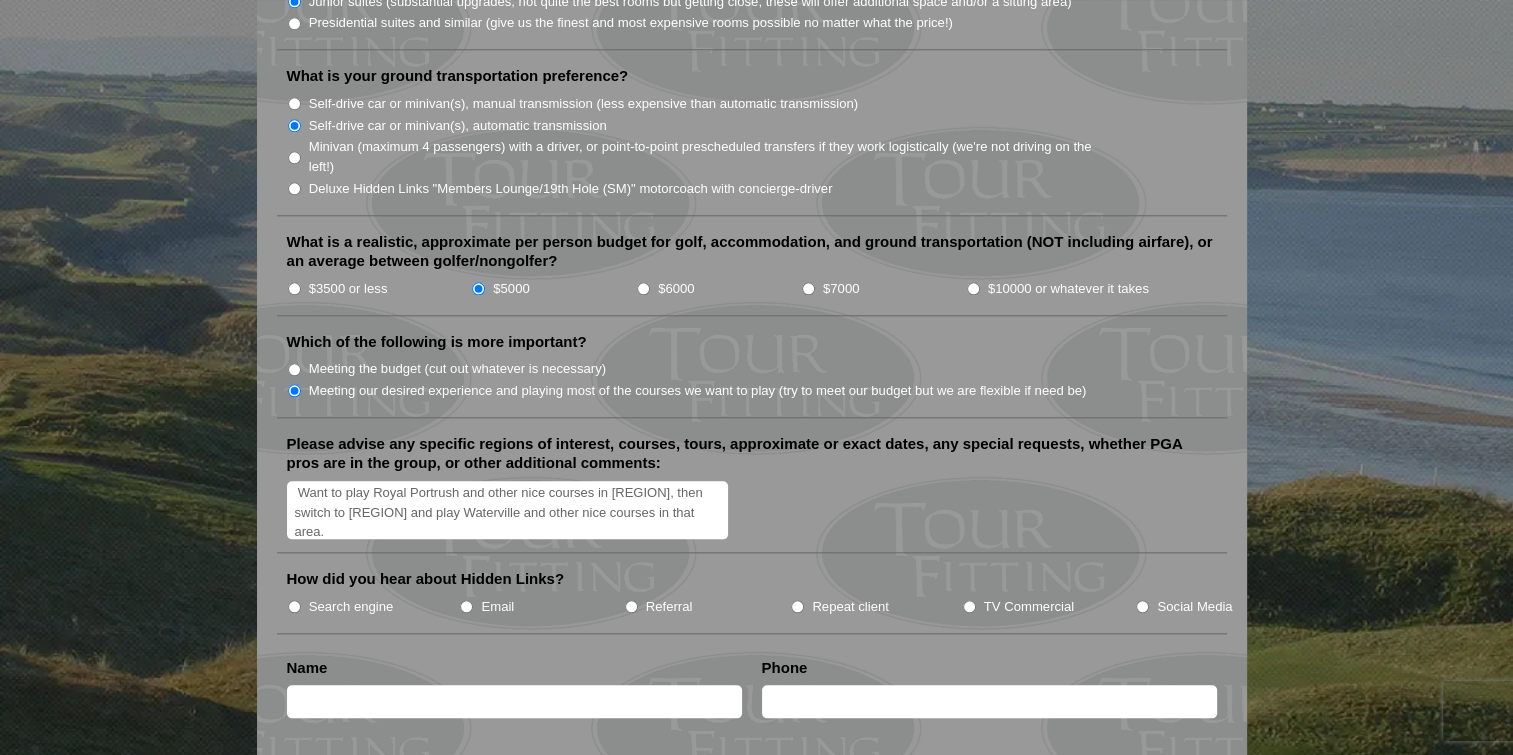 type on "Want to play Royal Portrush and other nice courses in [REGION], then switch to [REGION] and play Waterville and other nice courses in that area." 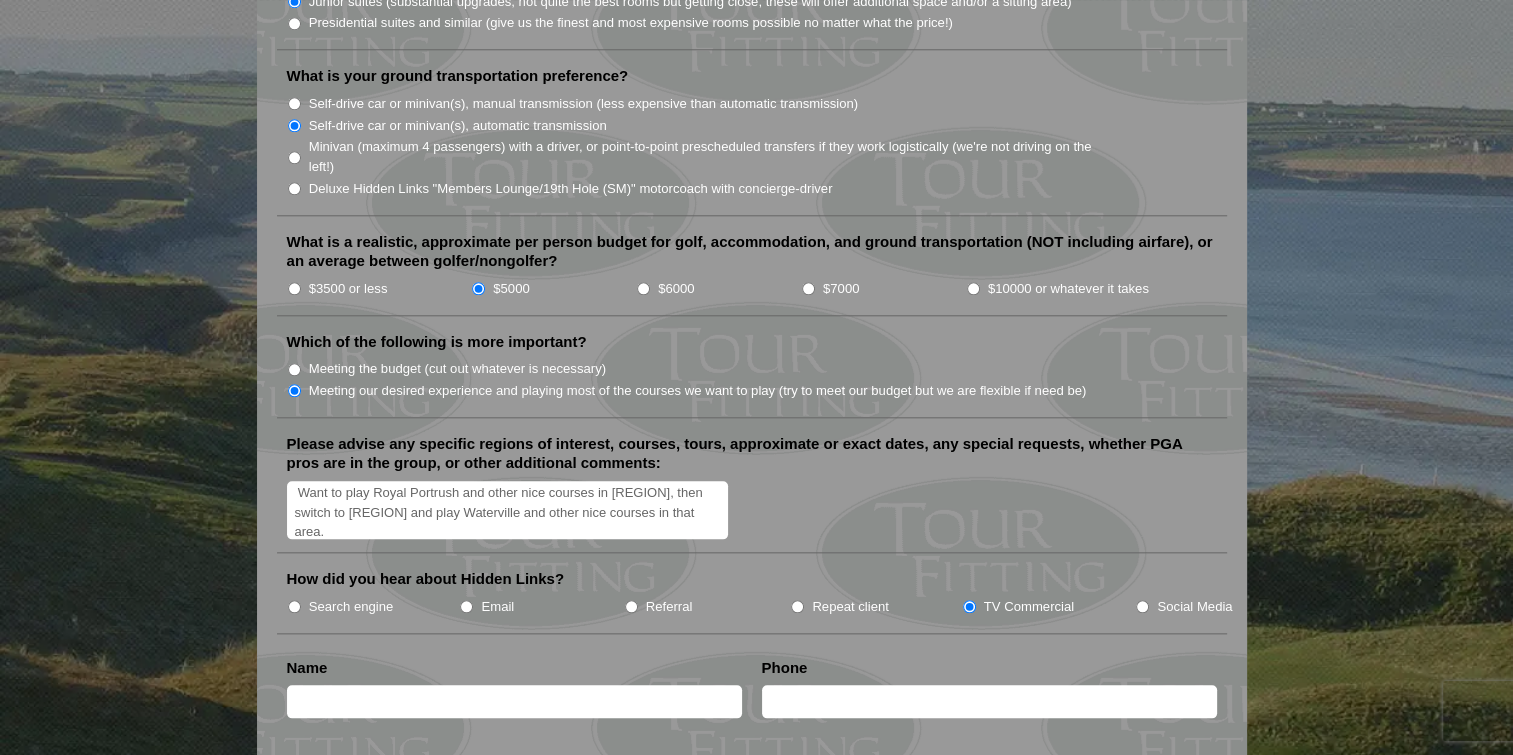 click on "Want to play Royal Portrush and other nice courses in [REGION], then switch to [REGION] and play Waterville and other nice courses in that area." at bounding box center [508, 510] 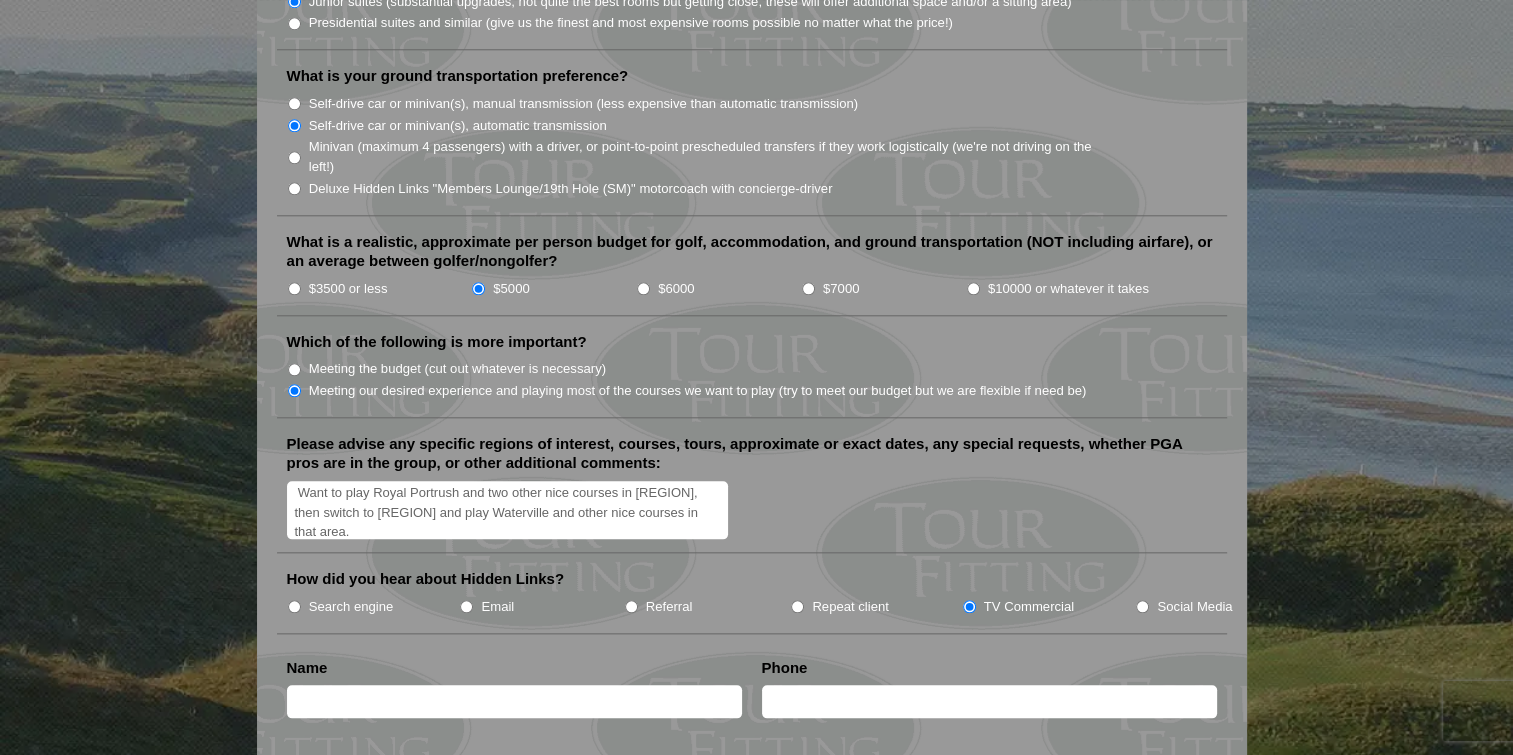 click on "Want to play Royal Portrush and two other nice courses in [REGION], then switch to [REGION] and play Waterville and other nice courses in that area." at bounding box center [508, 510] 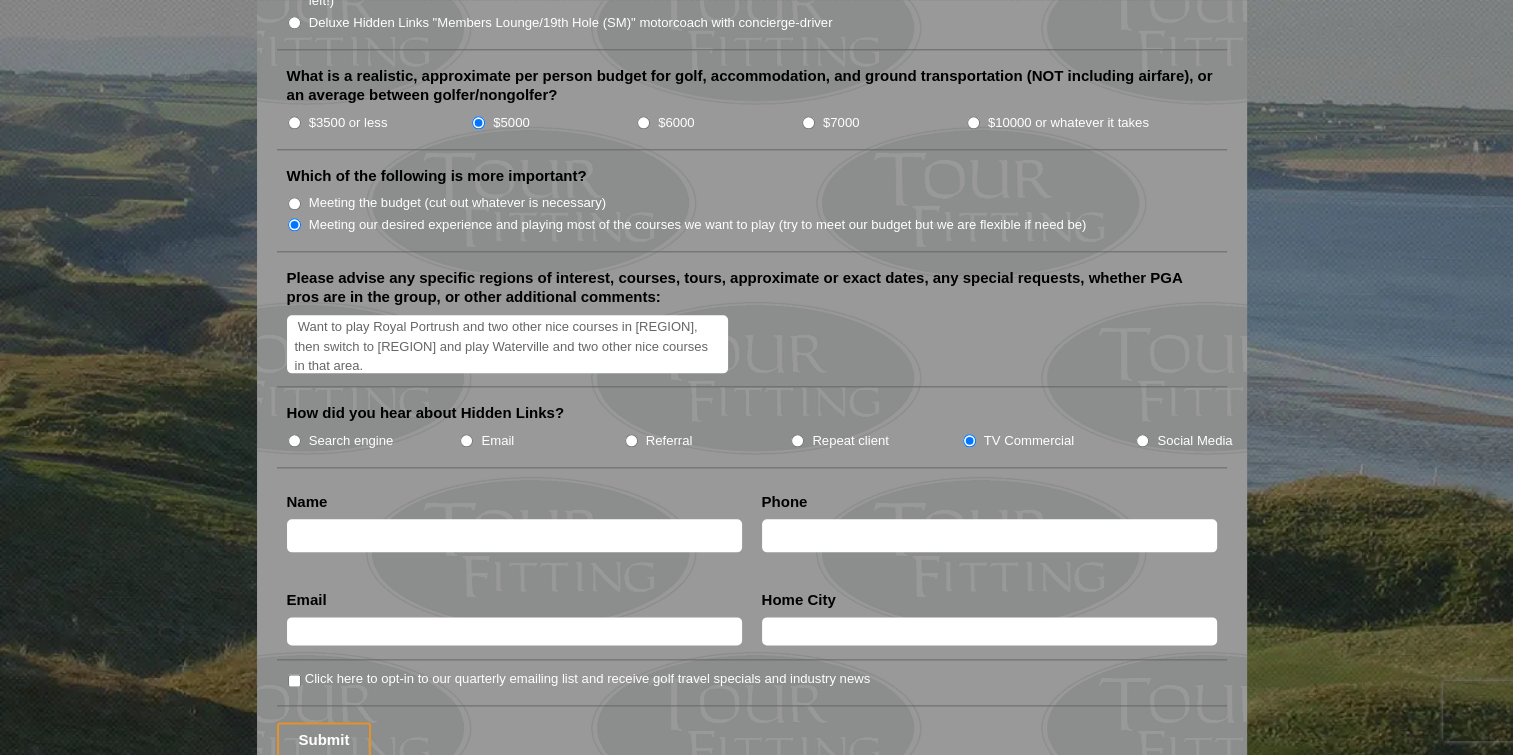 scroll, scrollTop: 2300, scrollLeft: 0, axis: vertical 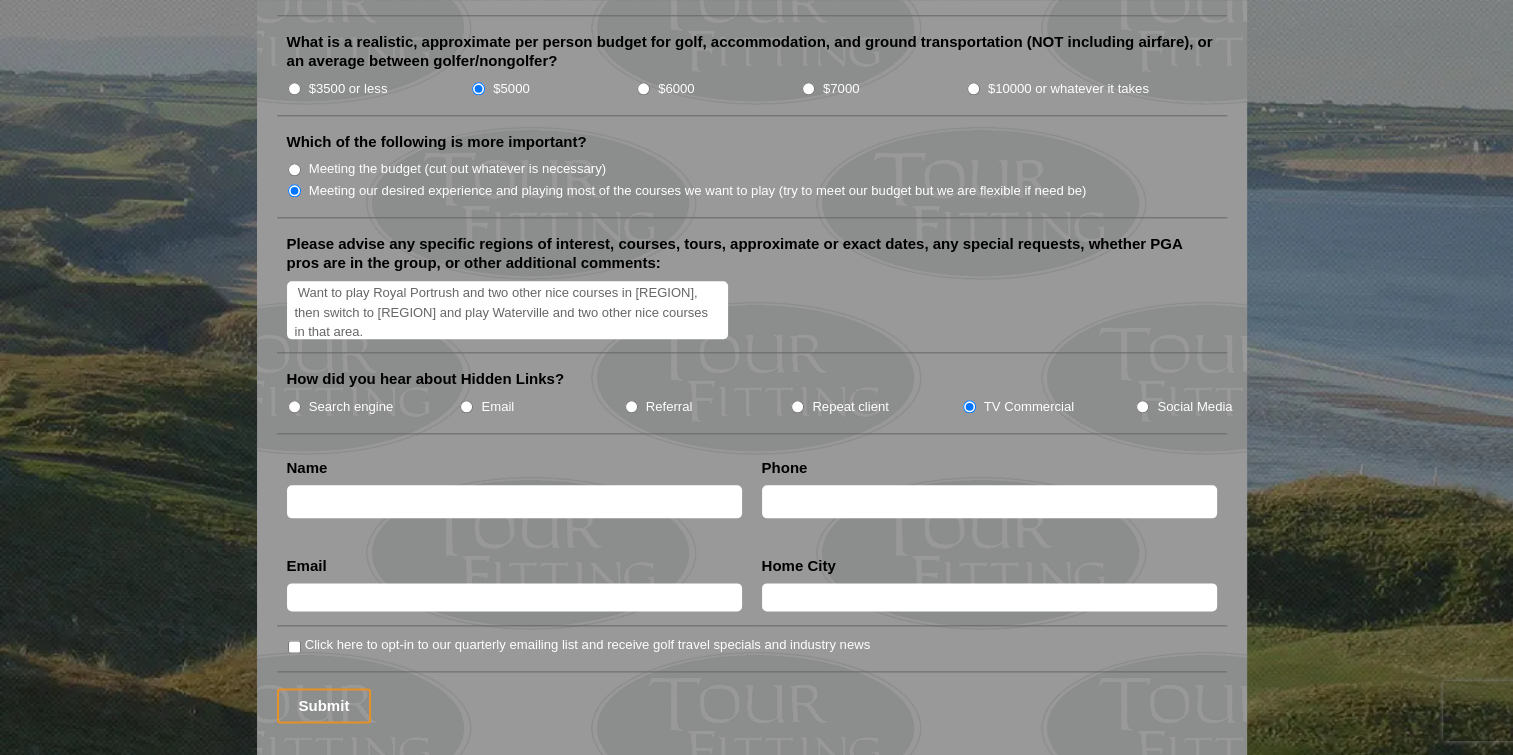 type on "Want to play Royal Portrush and two other nice courses in [REGION], then switch to [REGION] and play Waterville and two other nice courses in that area." 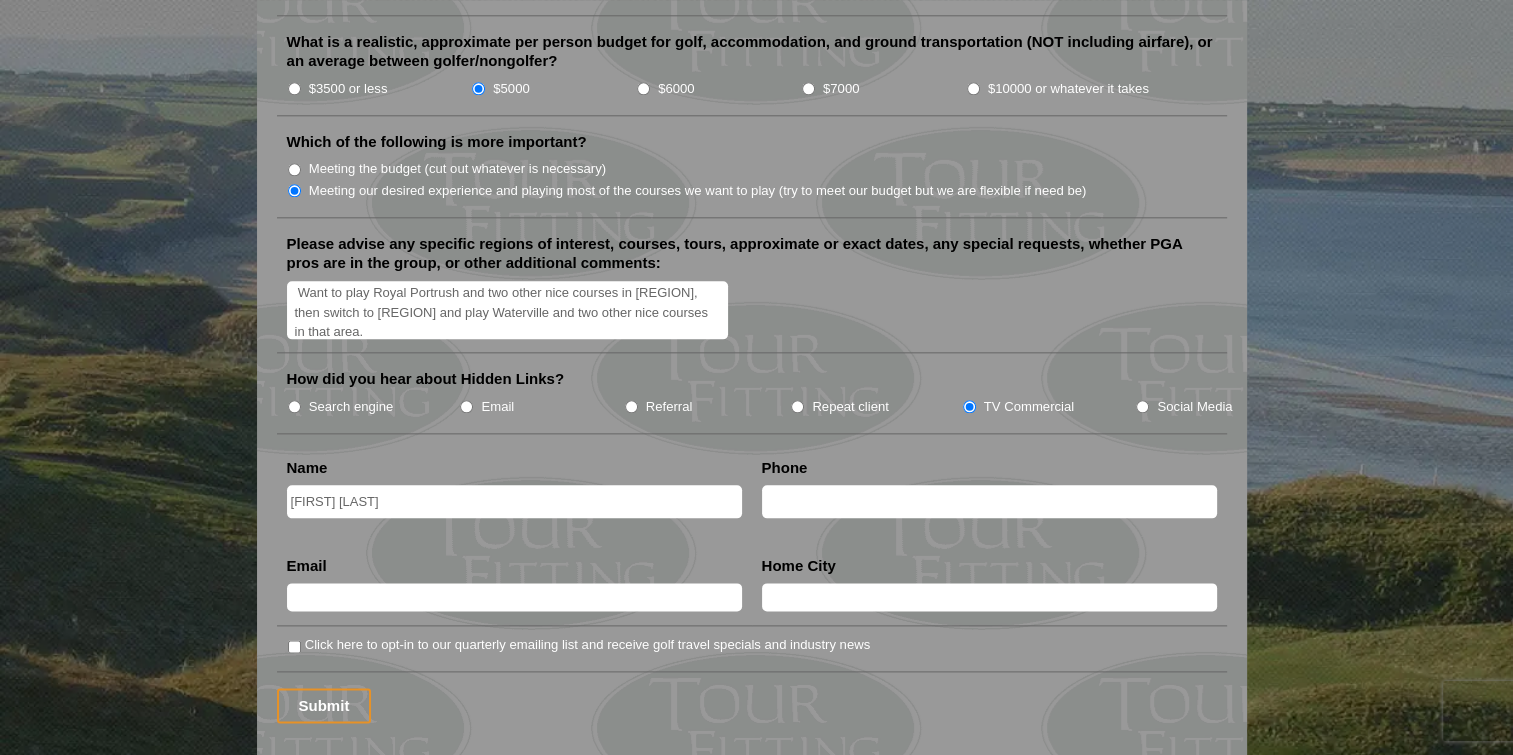 type on "[PHONE]" 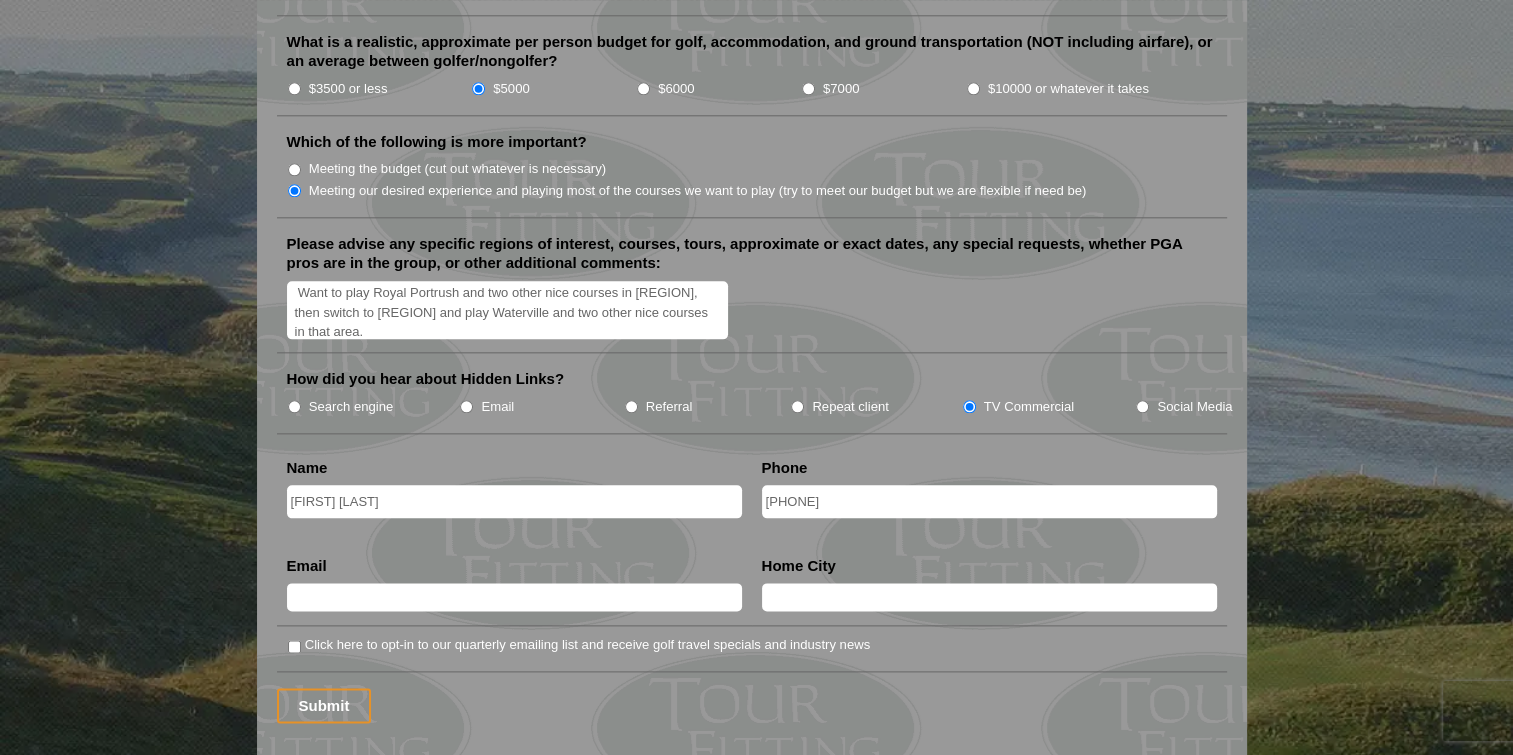 type on "support@example.com" 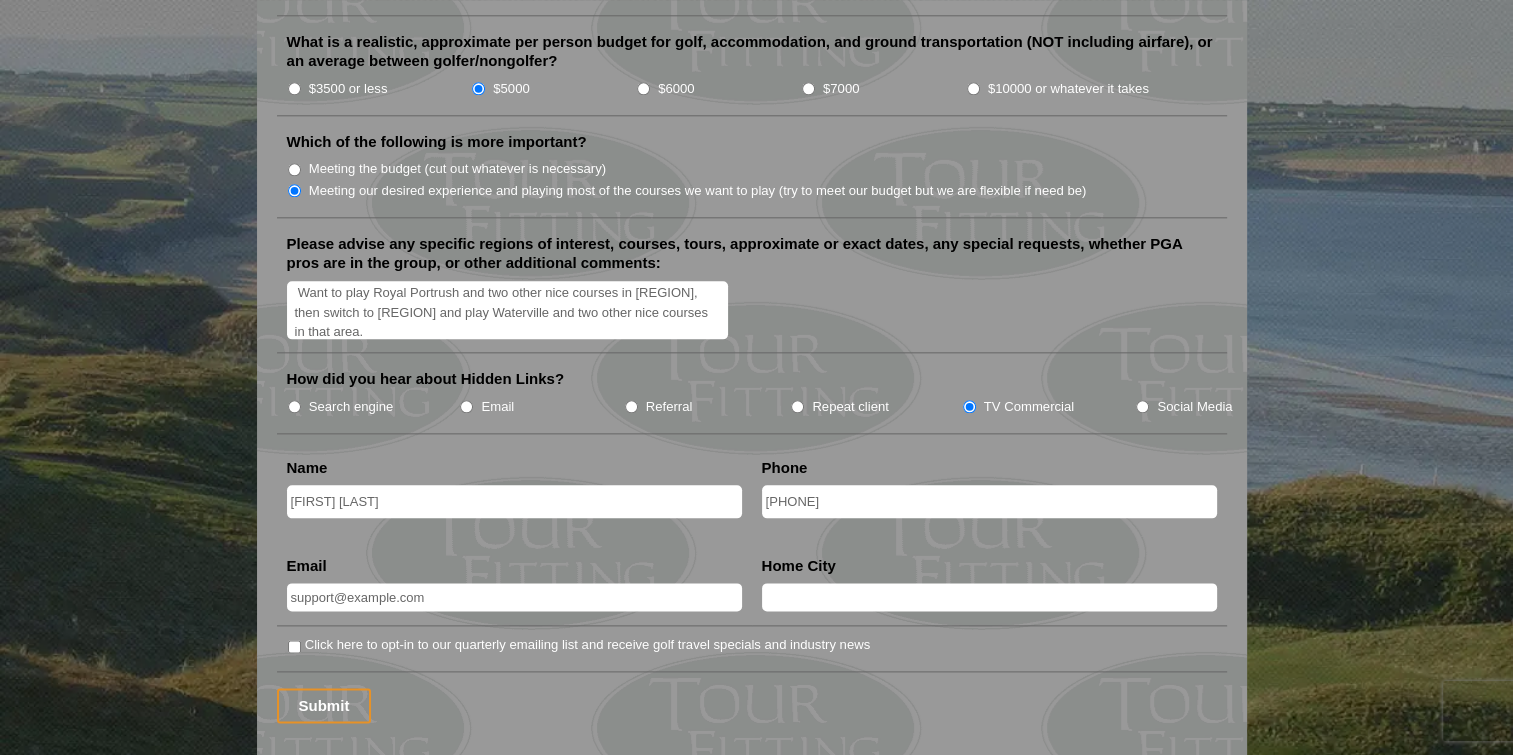 type on "[CITY]" 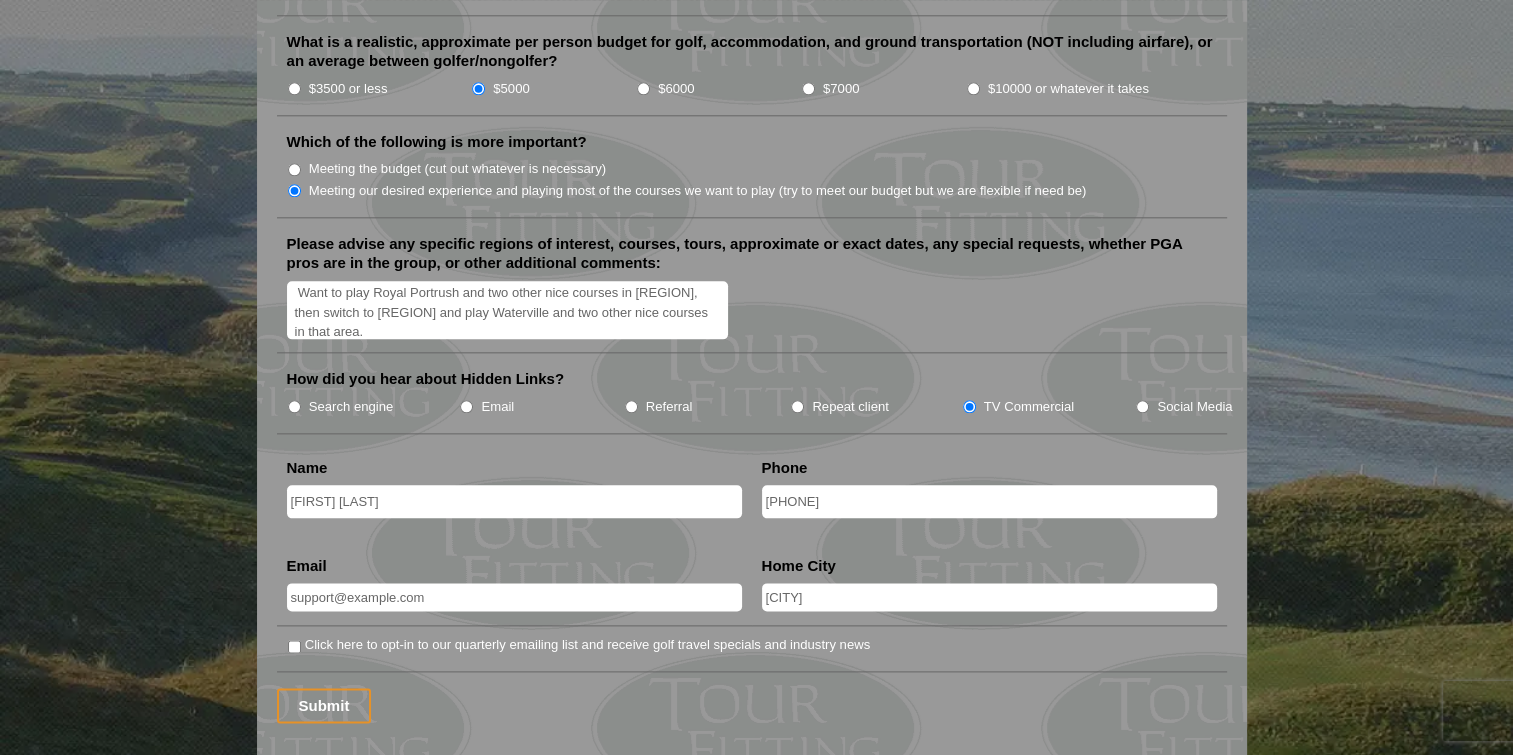 type on "[FIRST] [MIDDLE] [LAST]" 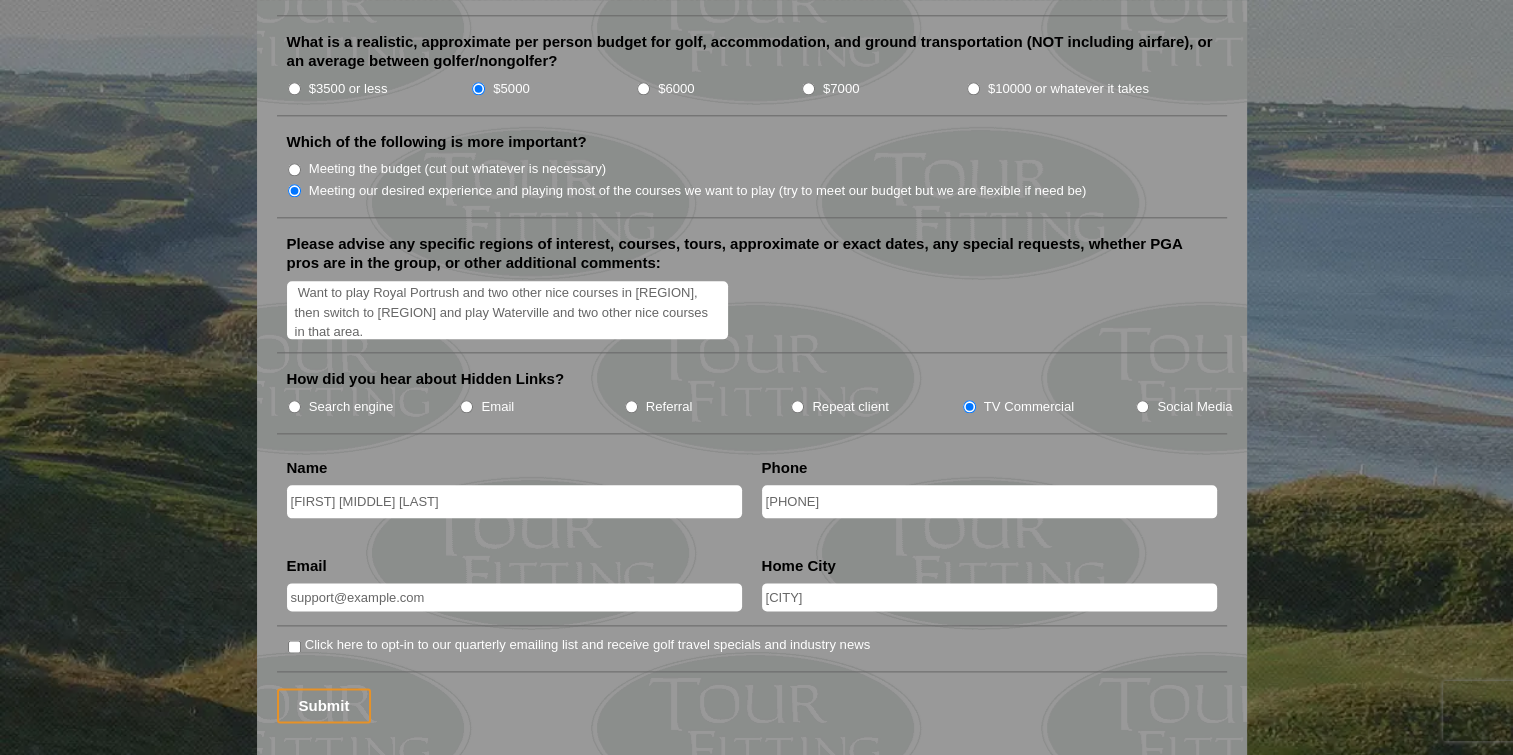 drag, startPoint x: 472, startPoint y: 484, endPoint x: 153, endPoint y: 504, distance: 319.62634 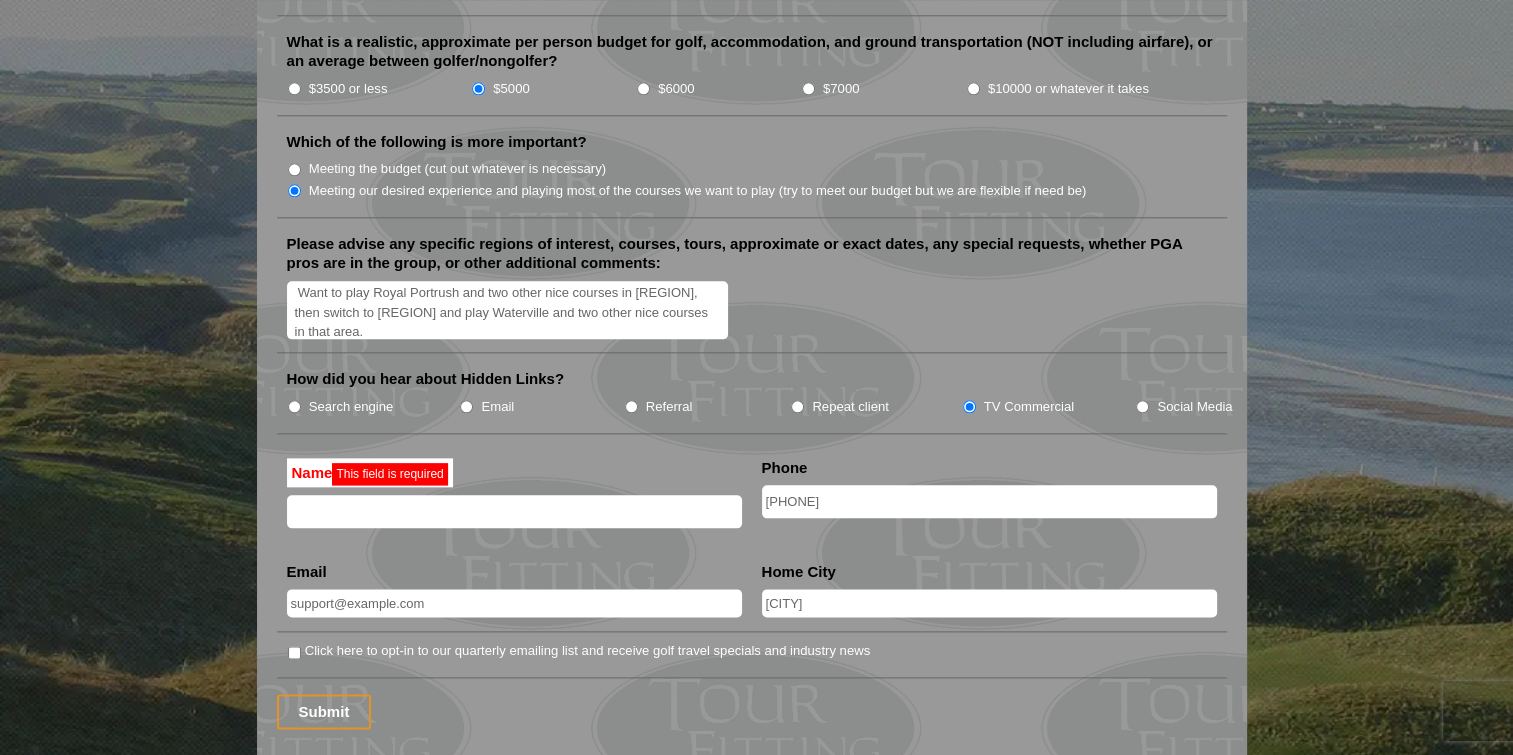 click at bounding box center [514, 511] 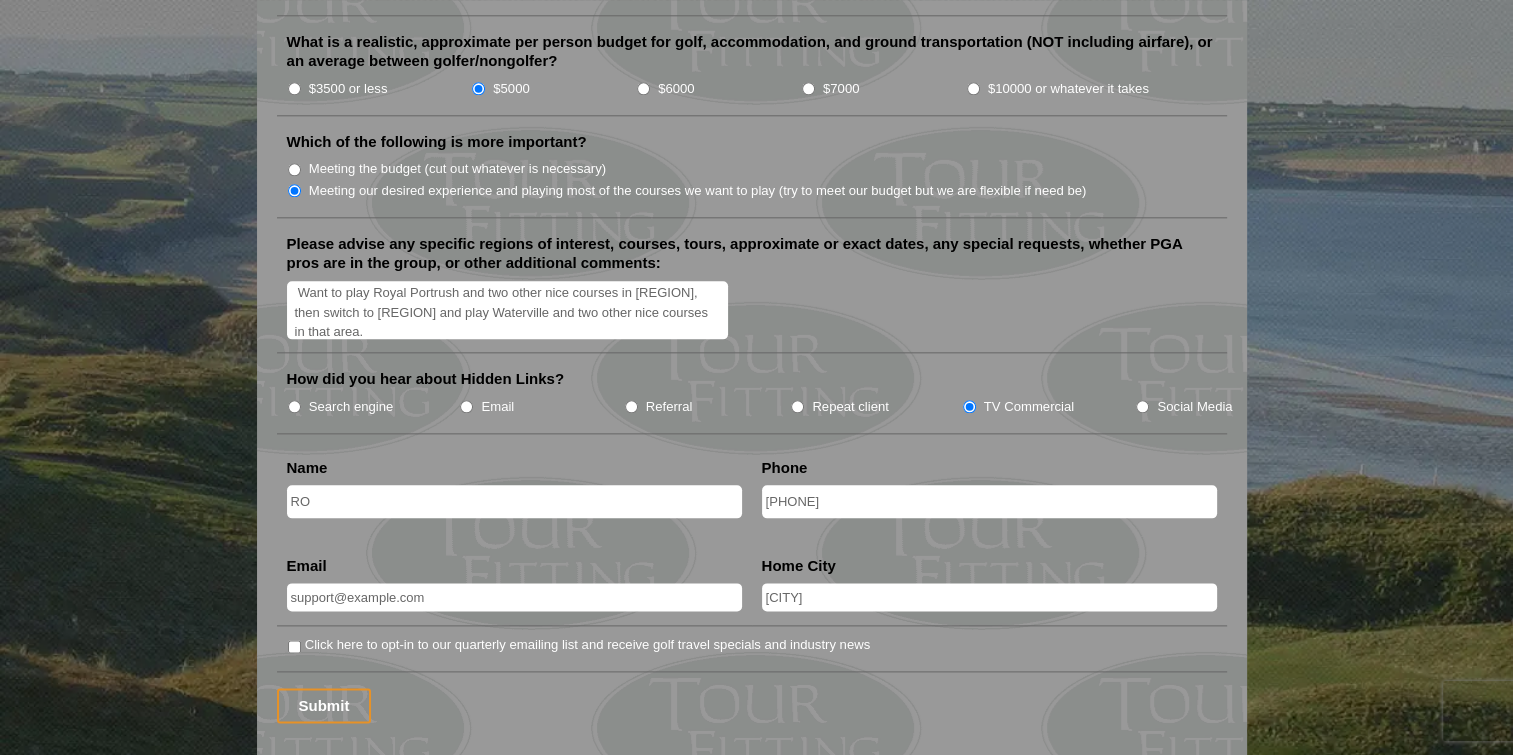 type on "R" 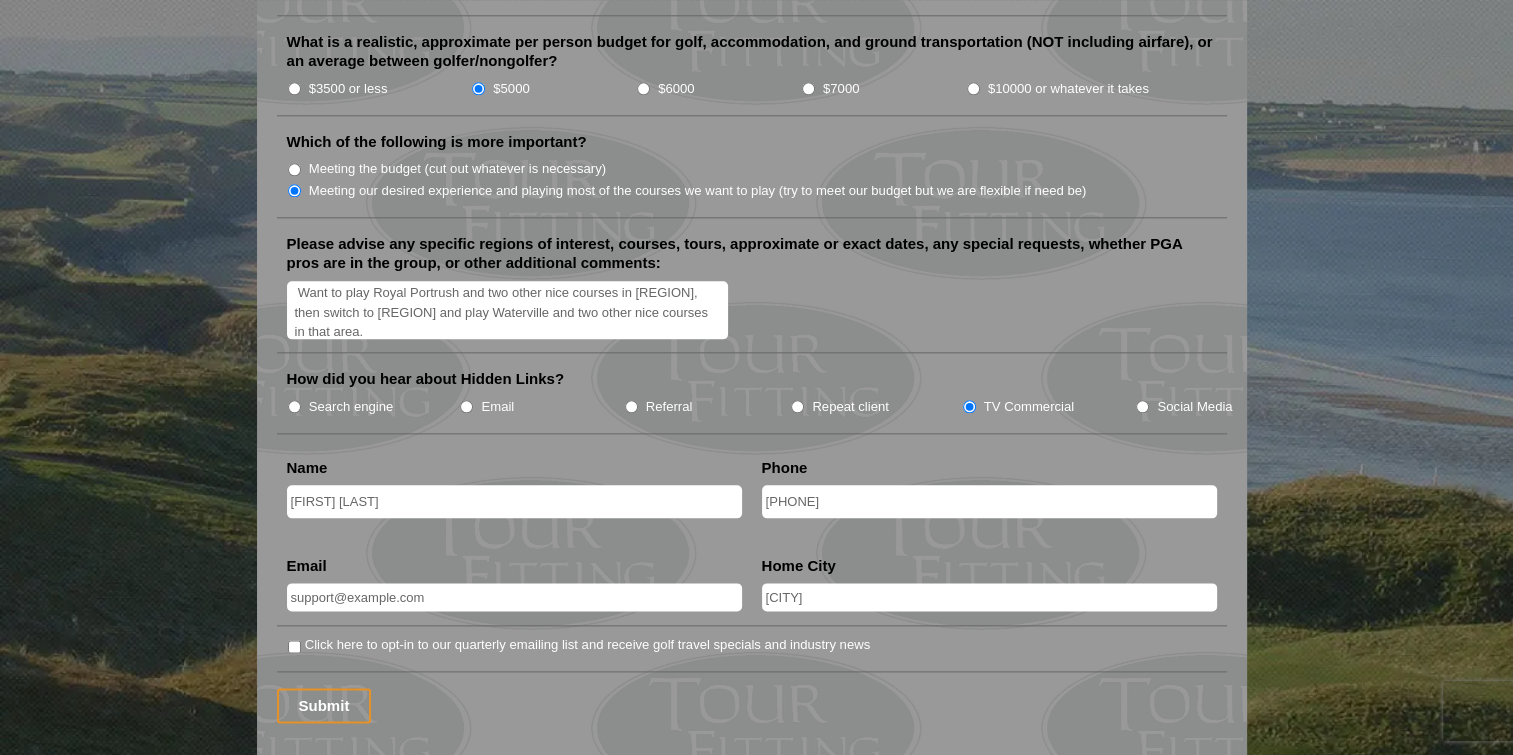 type on "[FIRST] [LAST]" 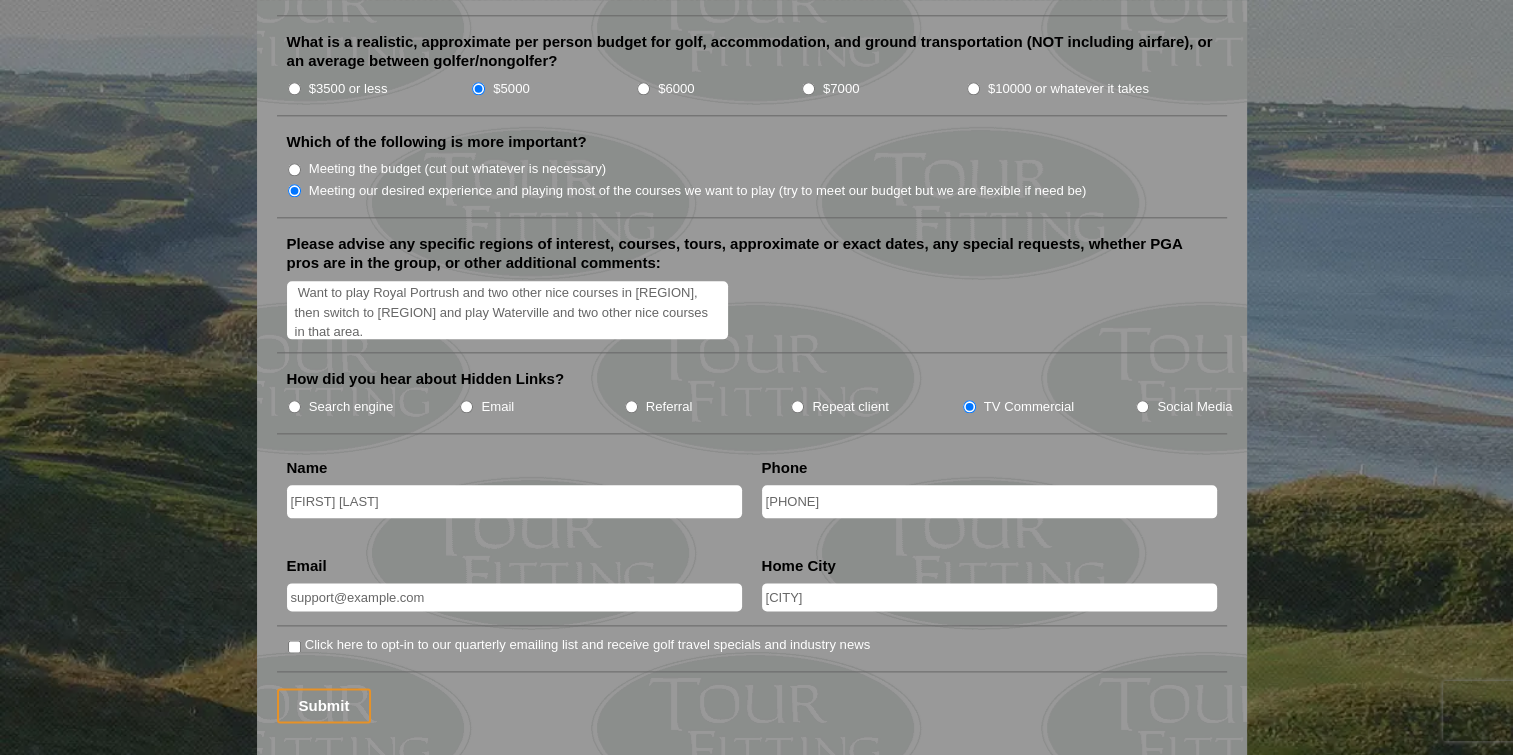 type on "[PHONE]" 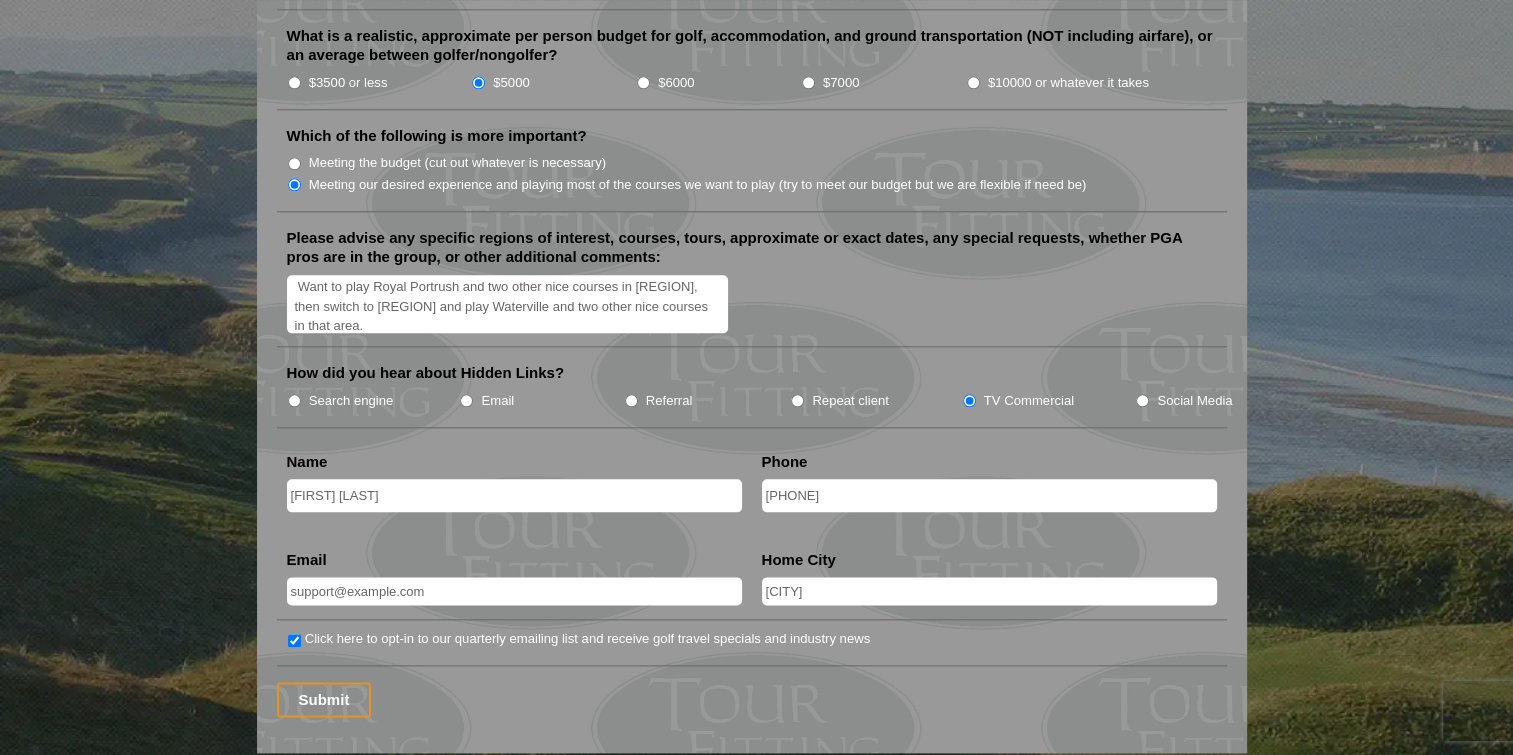 scroll, scrollTop: 2400, scrollLeft: 0, axis: vertical 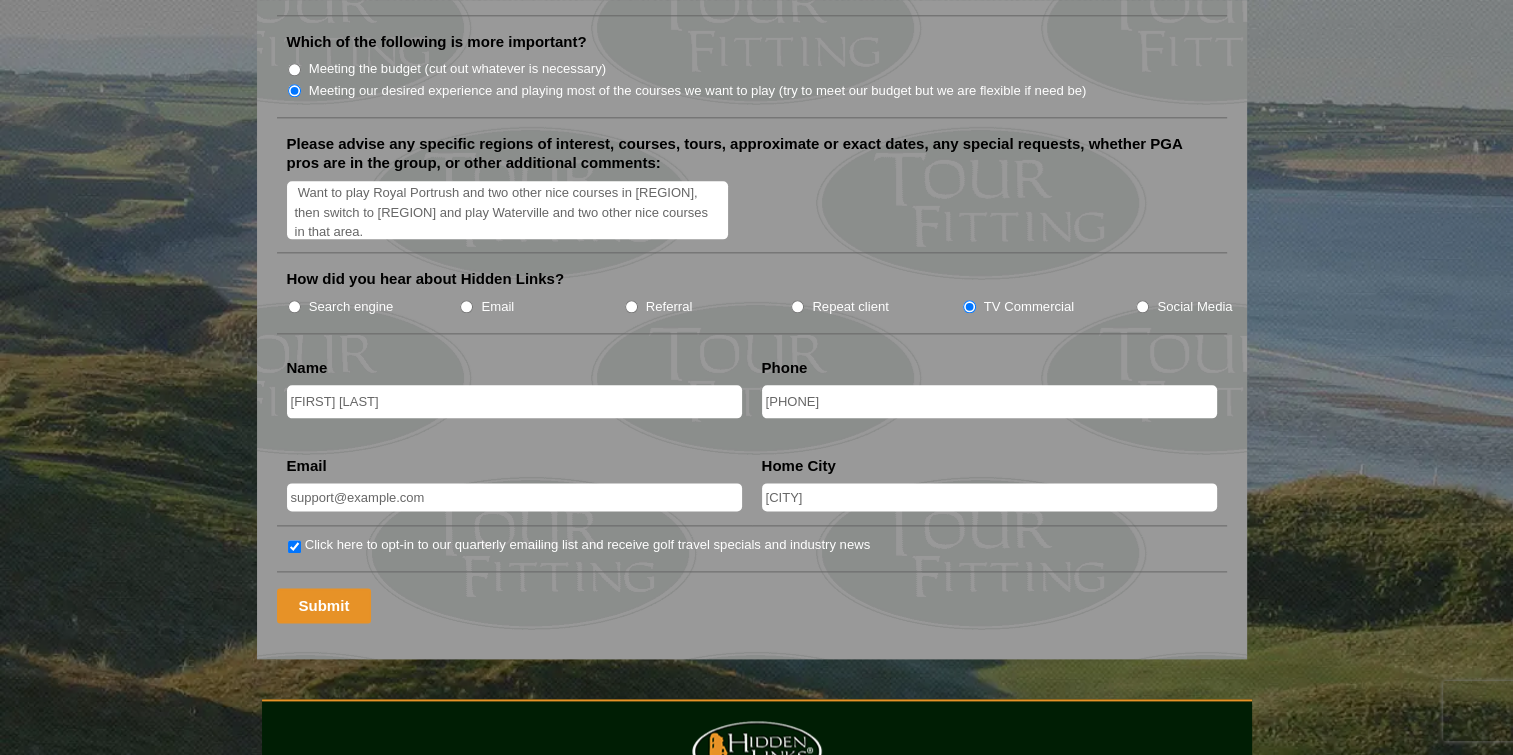 click on "Submit" at bounding box center [324, 605] 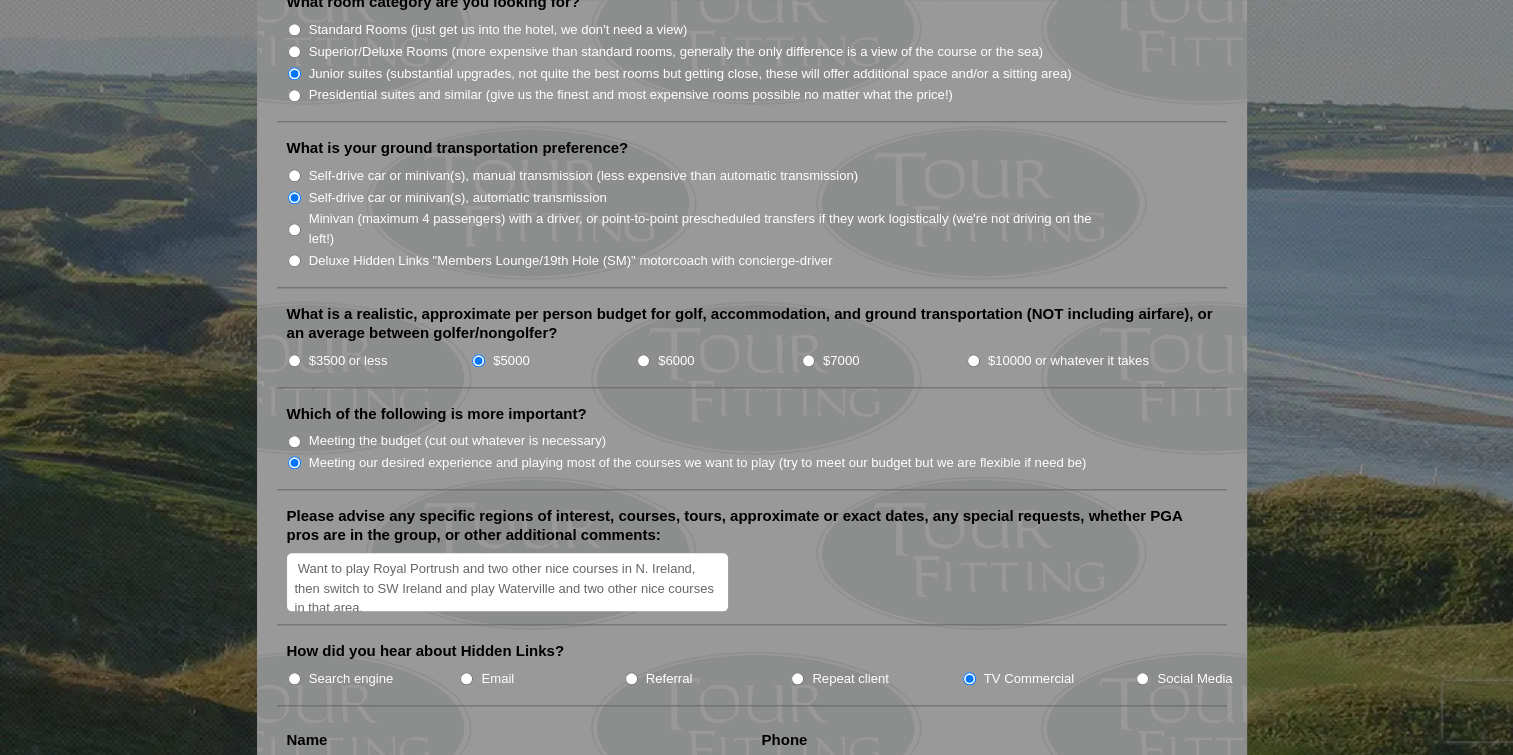scroll, scrollTop: 2400, scrollLeft: 0, axis: vertical 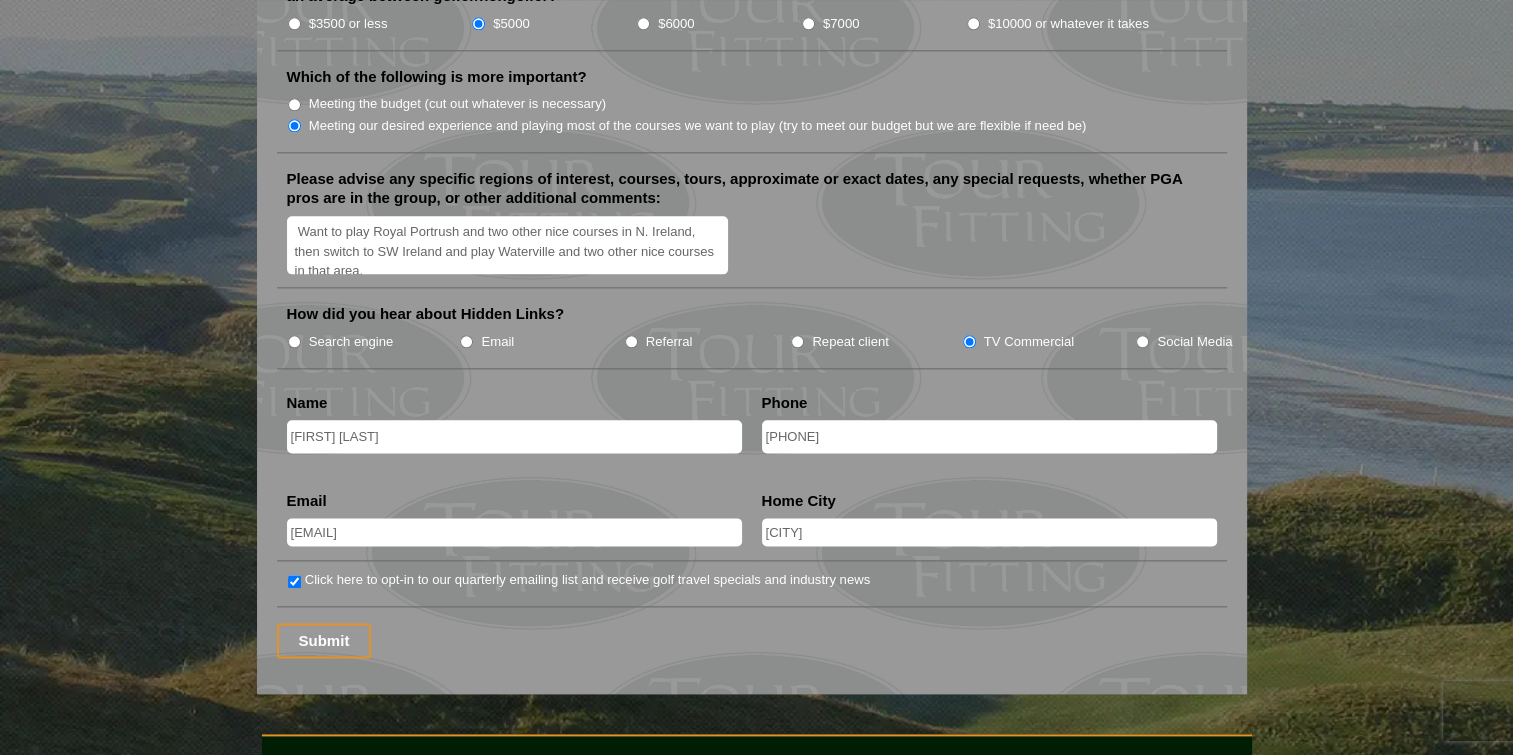 click on "[PHONE]" at bounding box center (989, 436) 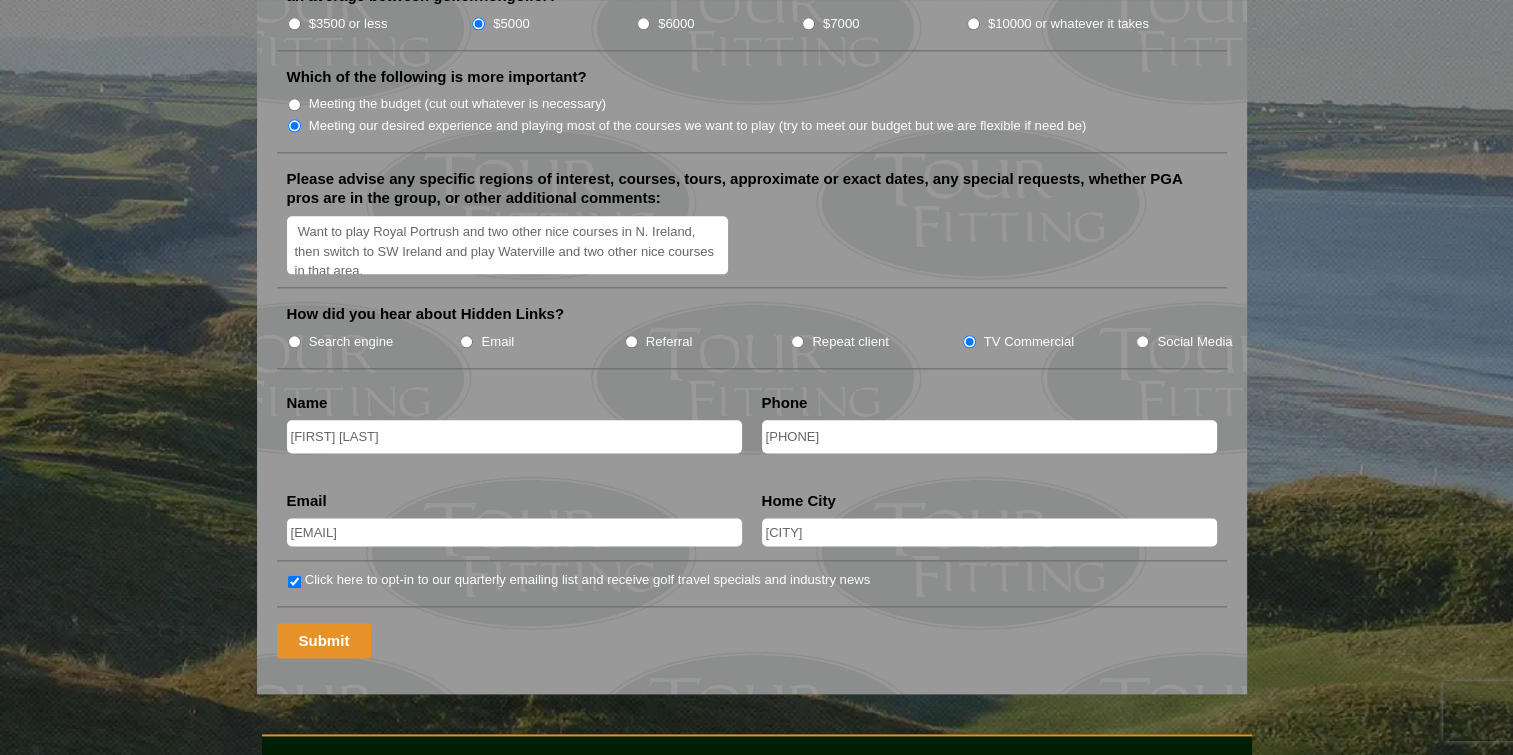 type on "[PHONE]" 